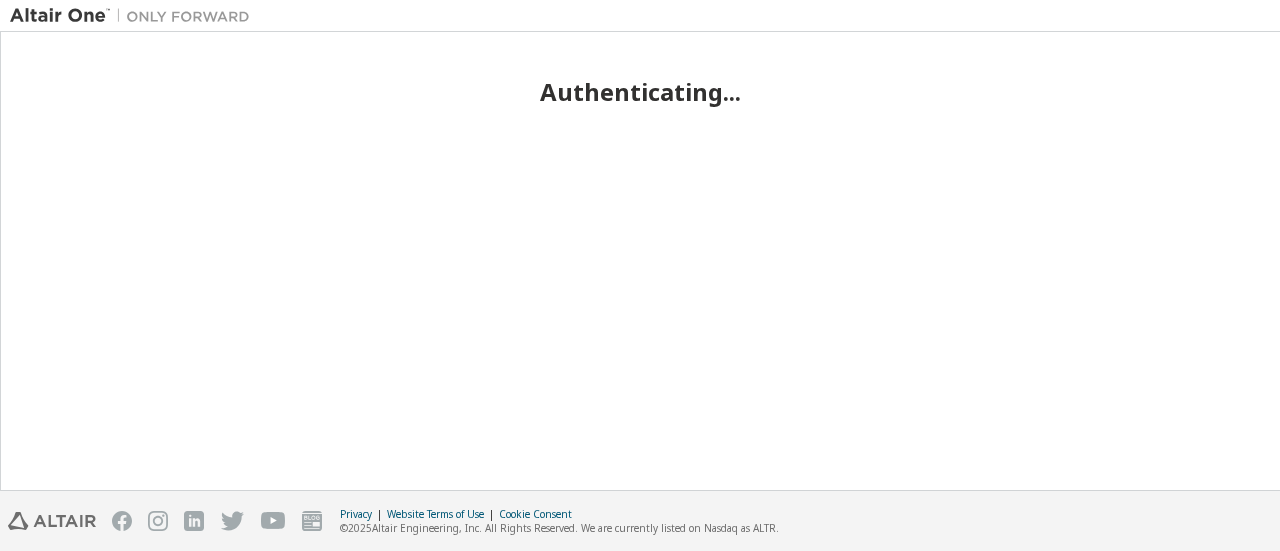 scroll, scrollTop: 0, scrollLeft: 0, axis: both 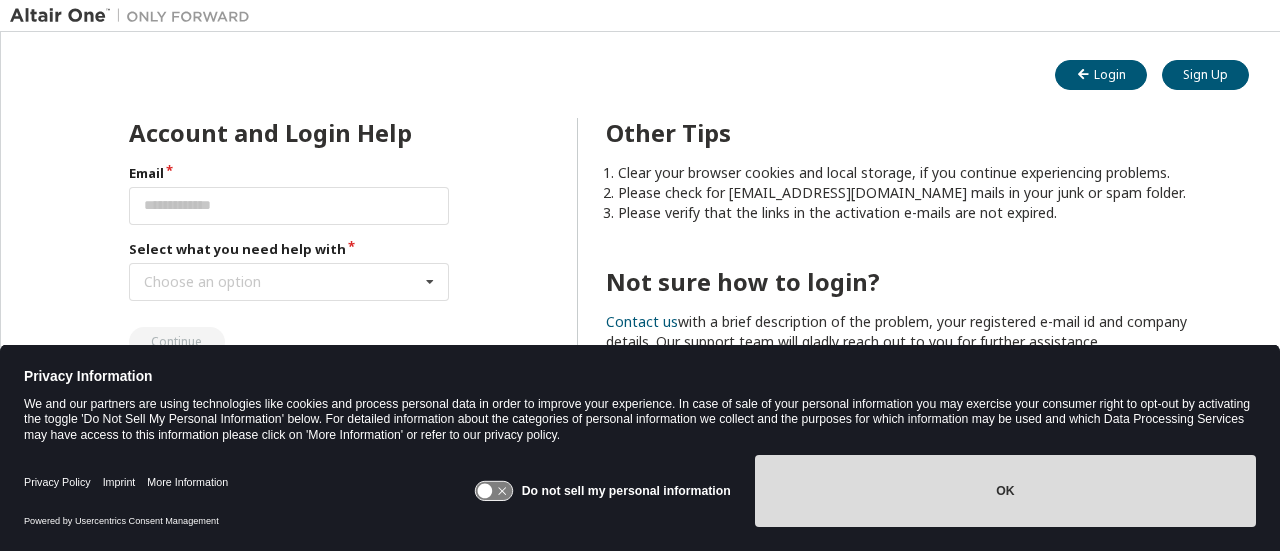 click on "OK" at bounding box center [1005, 491] 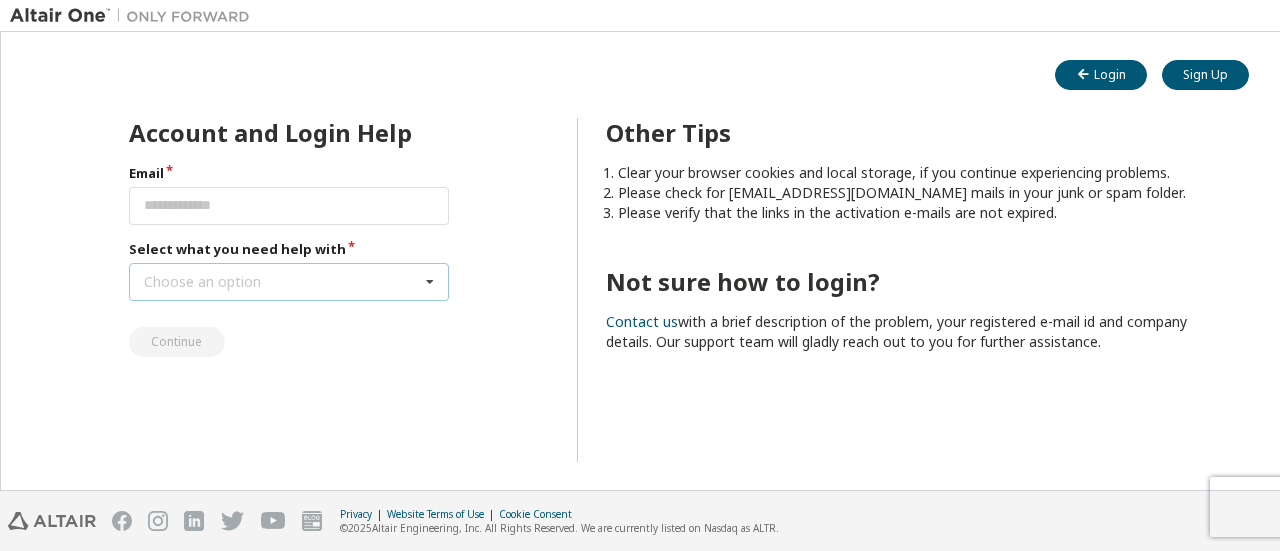 click on "Choose an option I forgot my password I did not receive activation mail My activation mail expired My account is locked I want to reset multi-factor authentication I don't know but can't login" at bounding box center (289, 282) 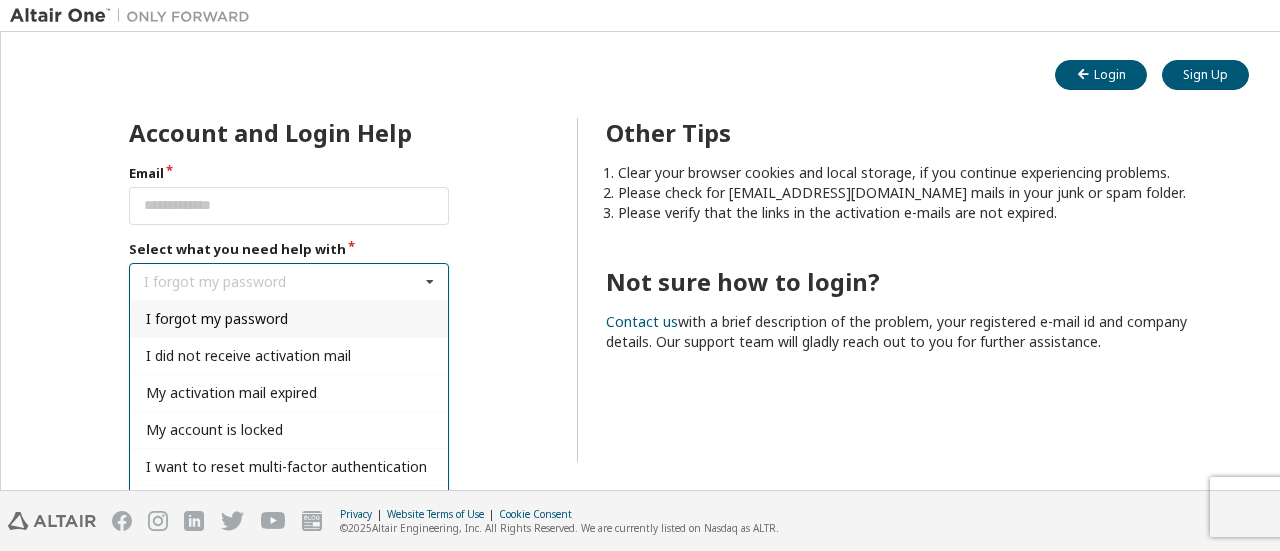 click on "I forgot my password" at bounding box center (289, 318) 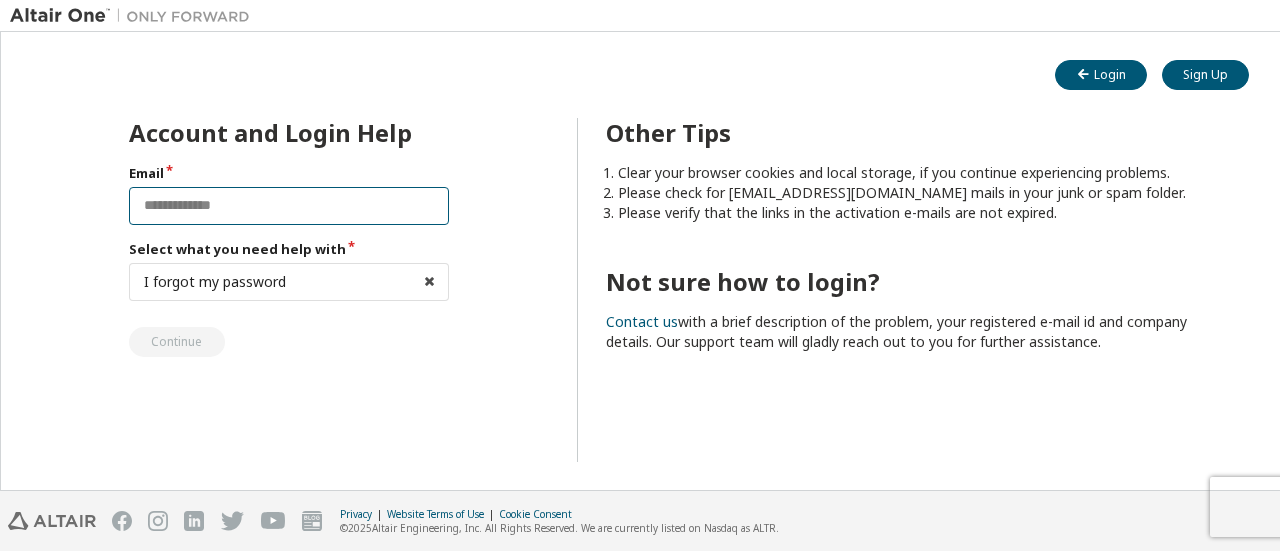 click at bounding box center [289, 206] 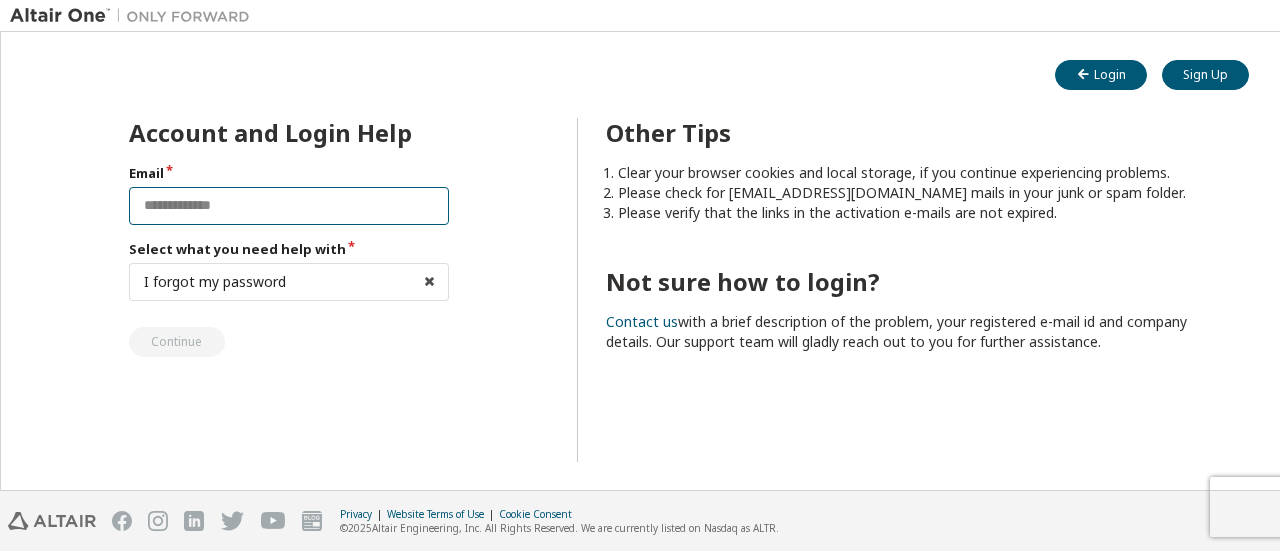 paste on "**********" 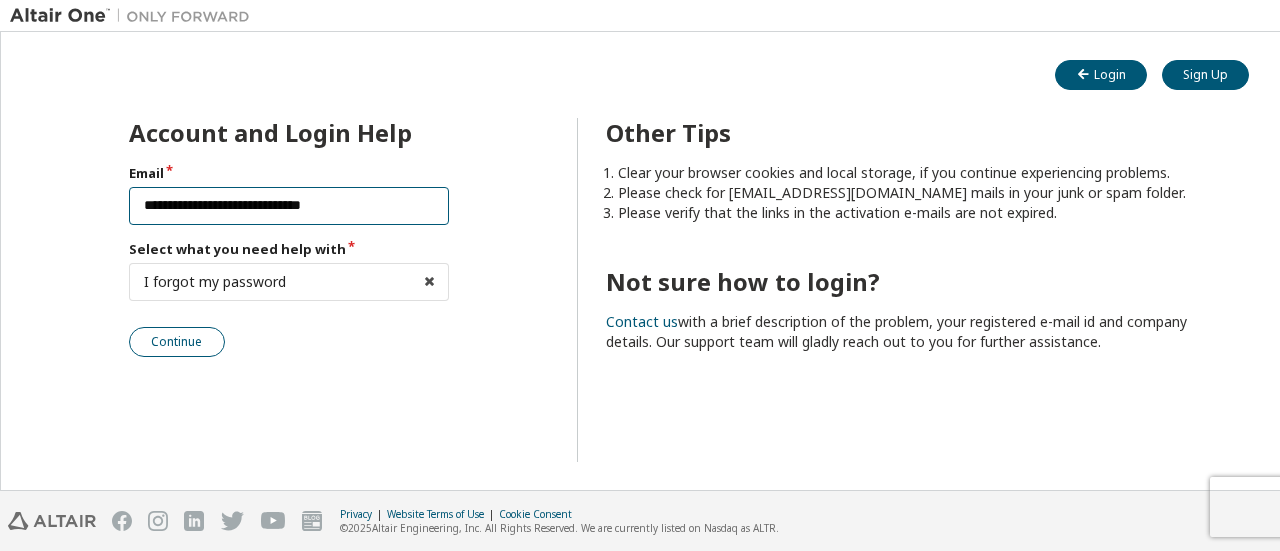 type on "**********" 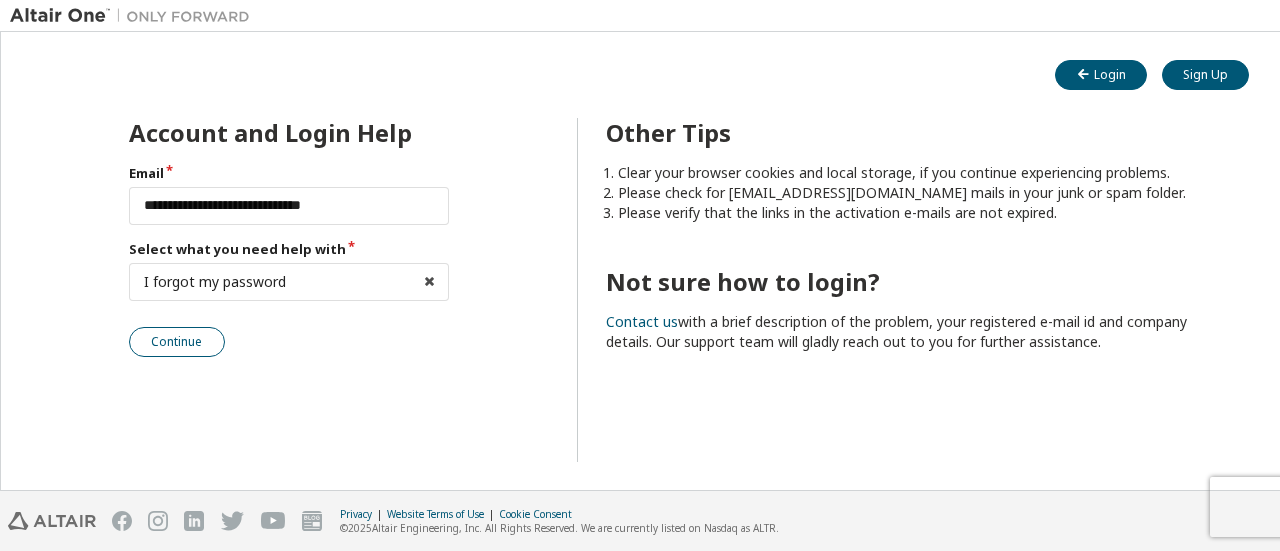 click on "Continue" at bounding box center [177, 342] 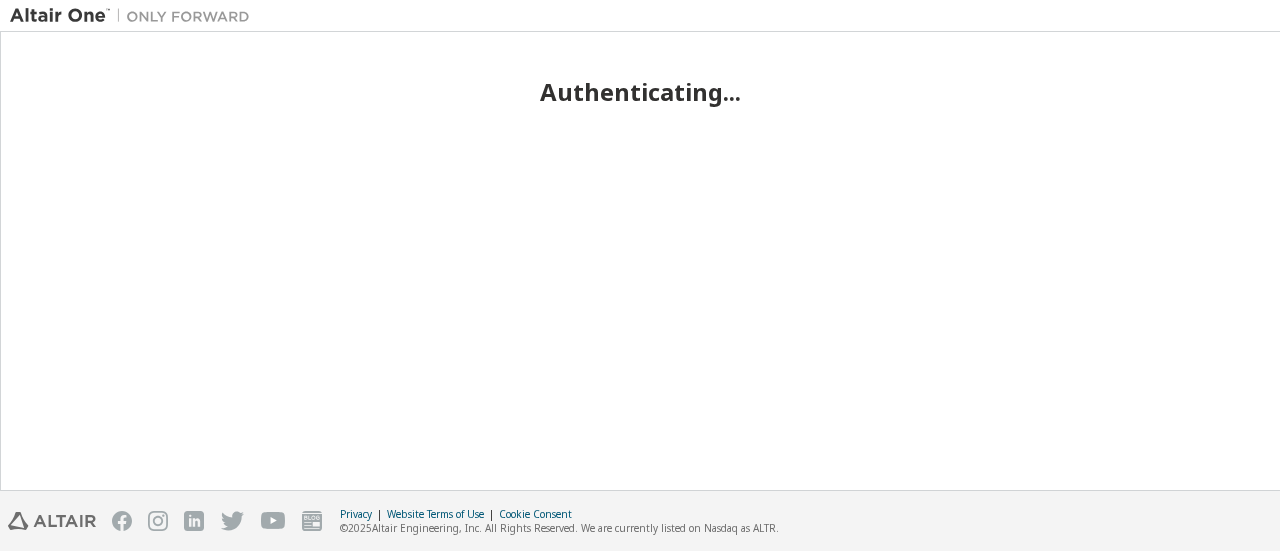 scroll, scrollTop: 0, scrollLeft: 0, axis: both 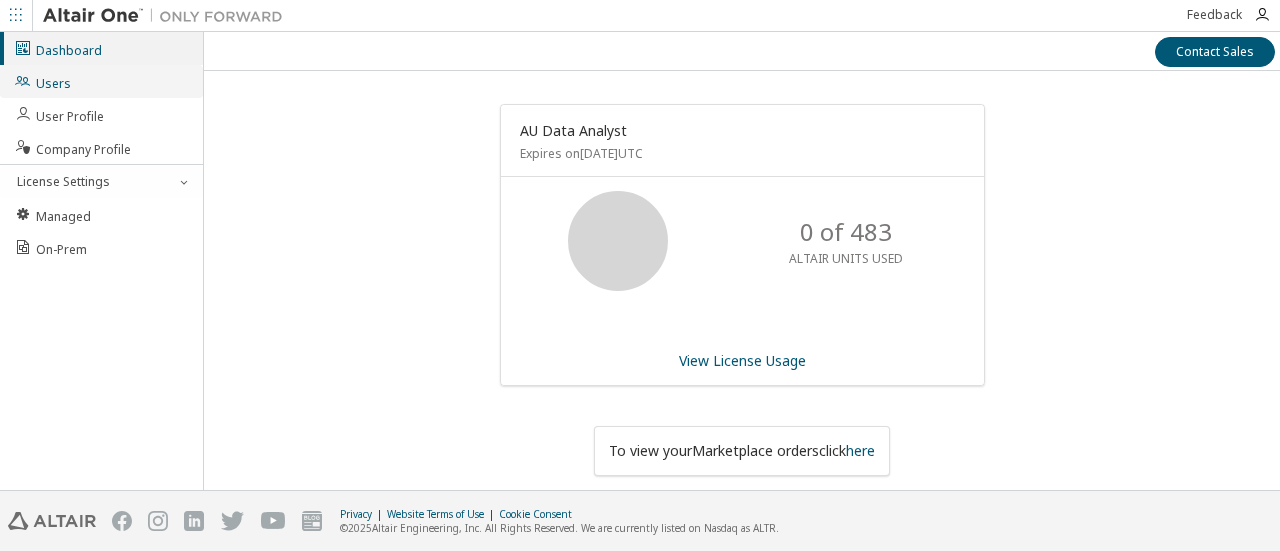 click on "Users" at bounding box center [42, 81] 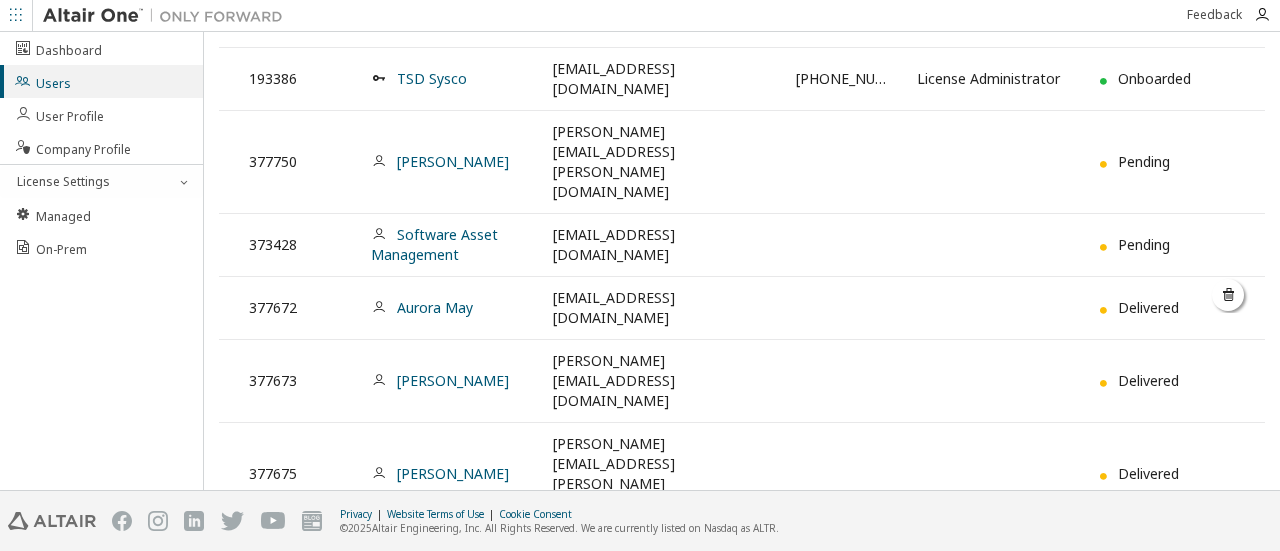 scroll, scrollTop: 189, scrollLeft: 0, axis: vertical 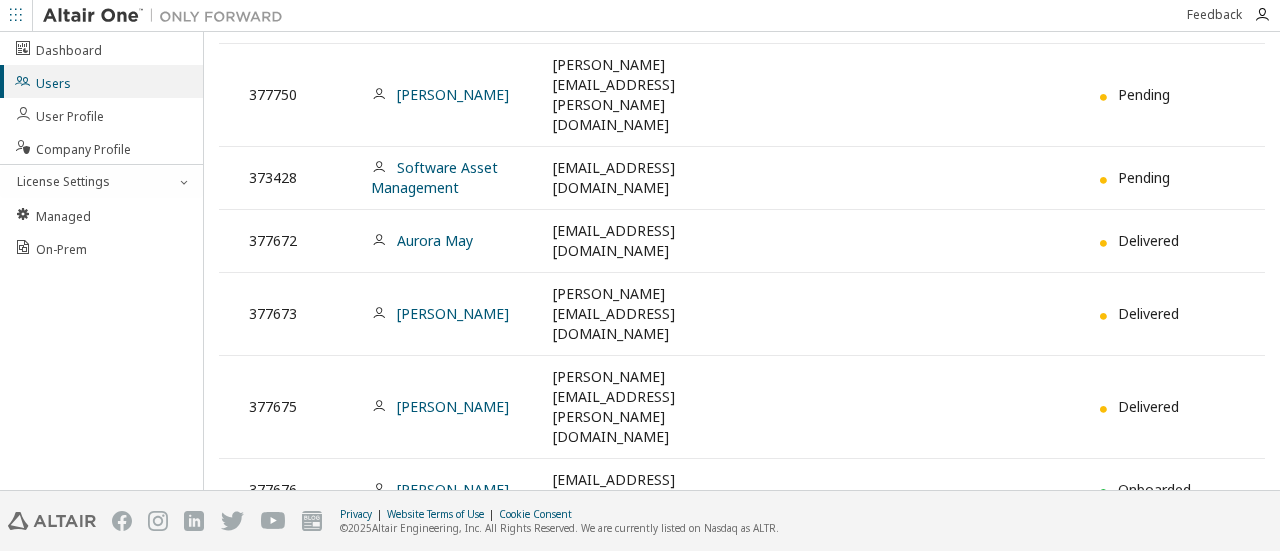 click on "2" at bounding box center [653, 862] 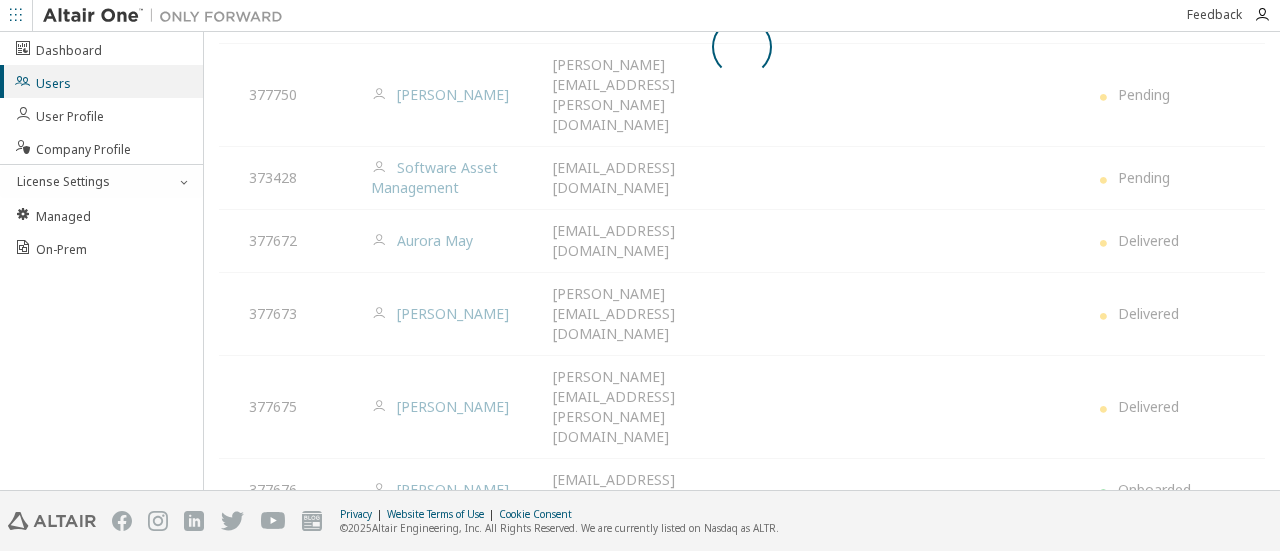scroll, scrollTop: 169, scrollLeft: 0, axis: vertical 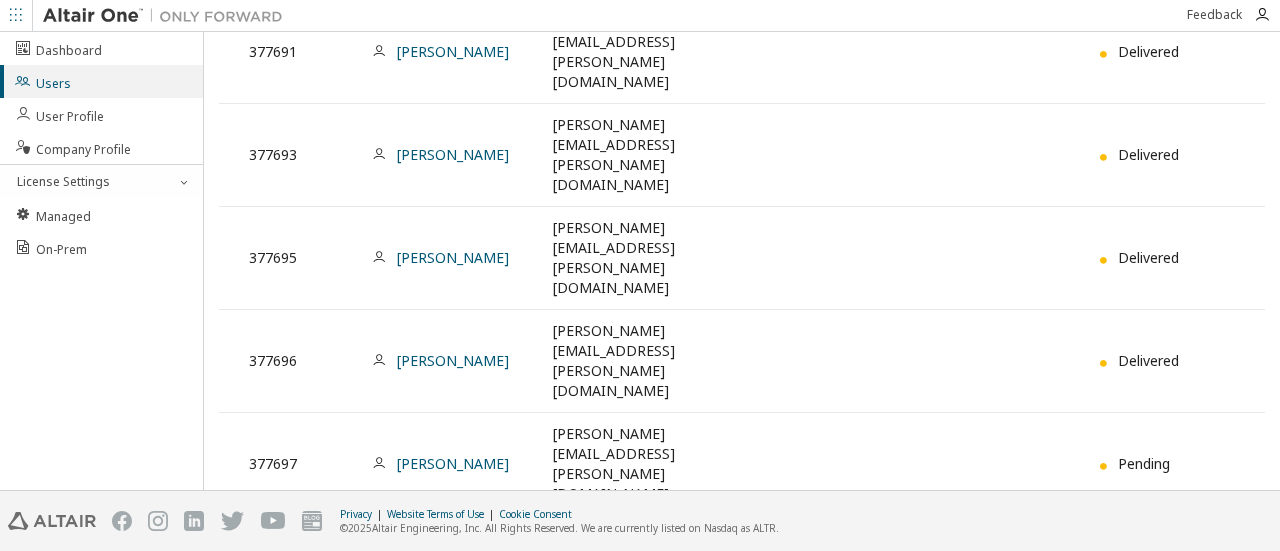 click on "3" at bounding box center [689, 1042] 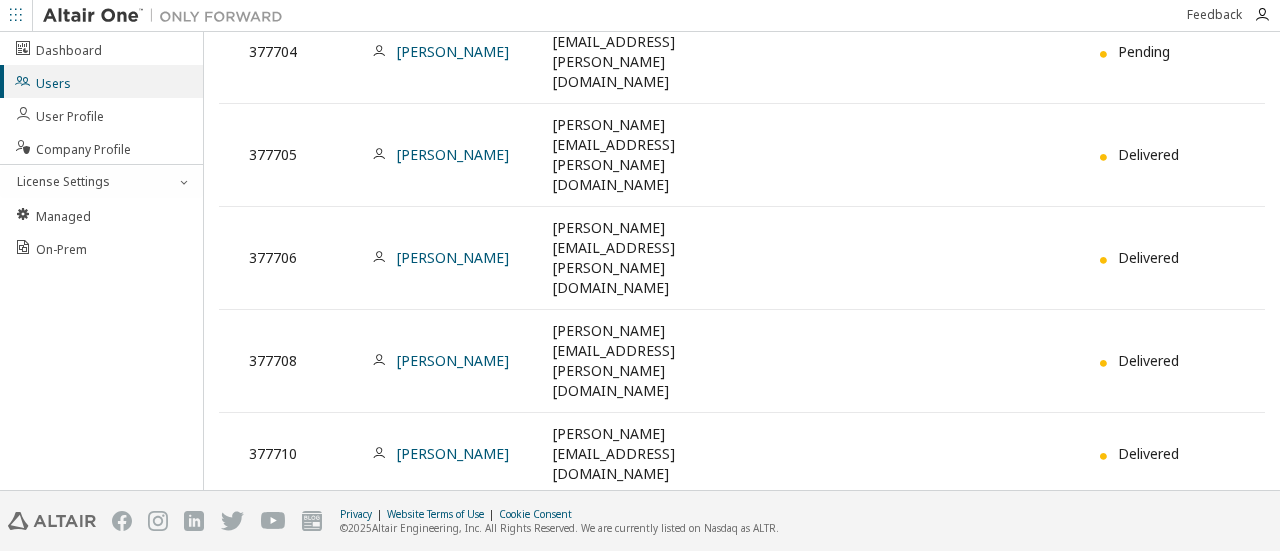 click on "4" at bounding box center [725, 982] 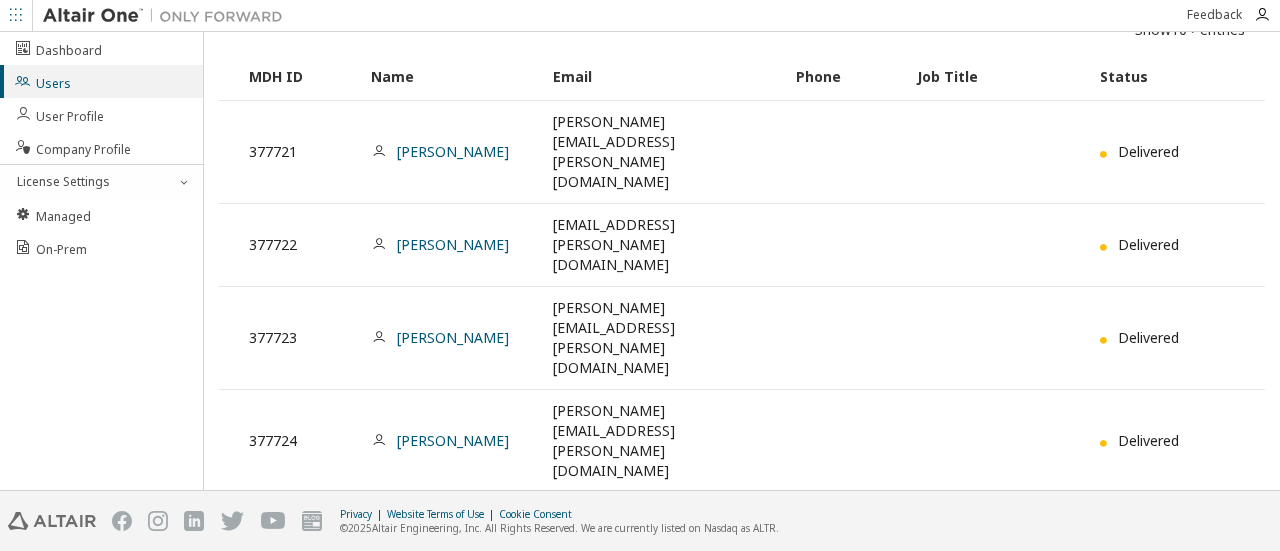 scroll, scrollTop: 169, scrollLeft: 0, axis: vertical 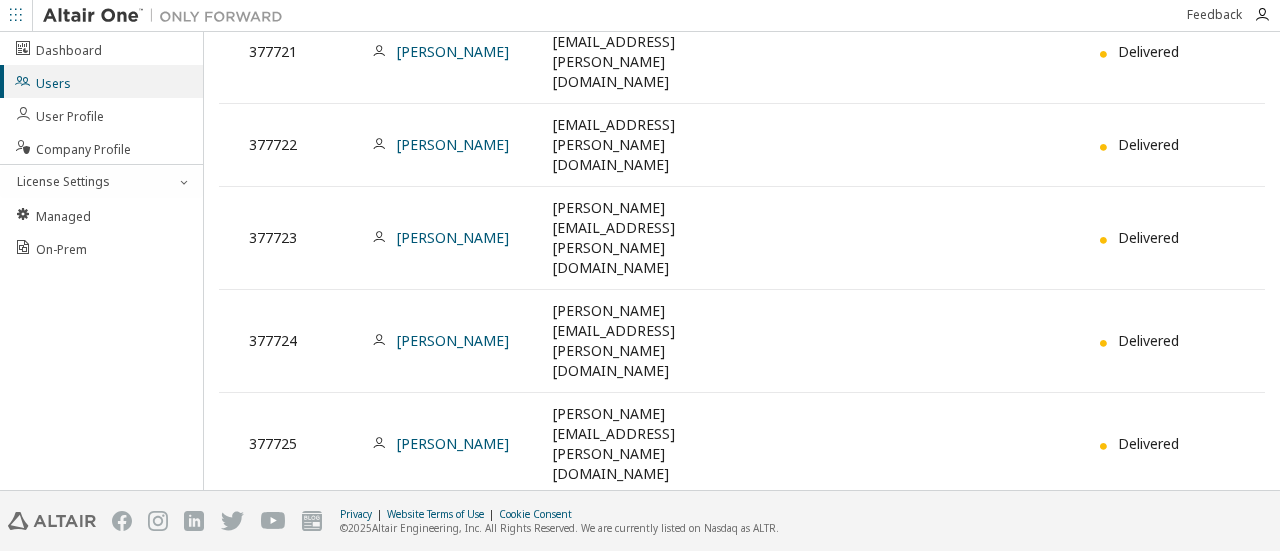 click on "5" at bounding box center (761, 1022) 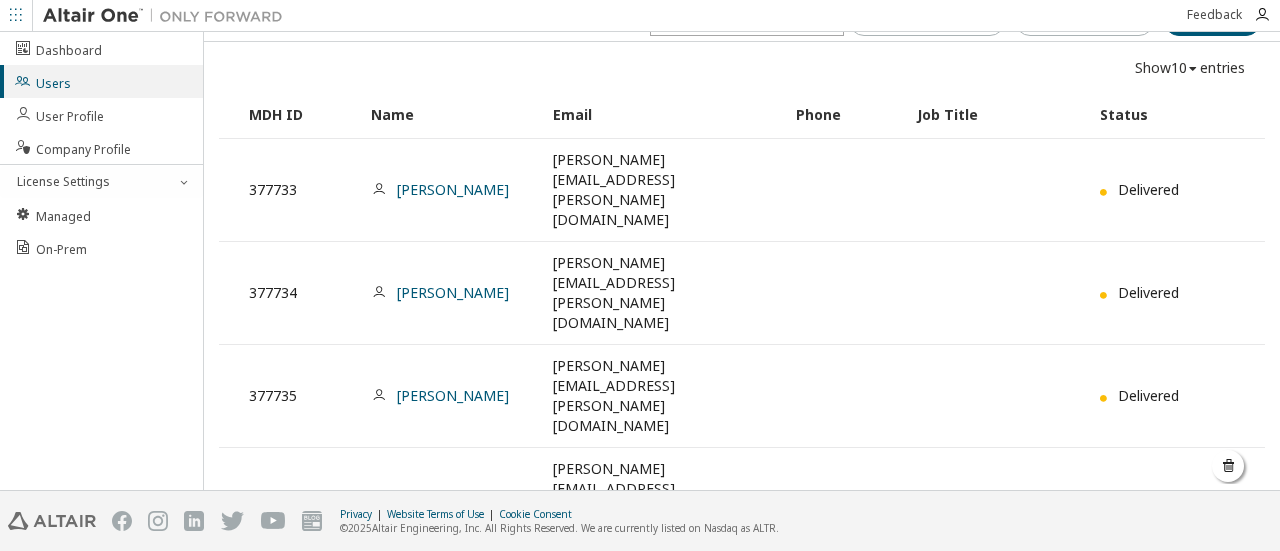 scroll, scrollTop: 0, scrollLeft: 0, axis: both 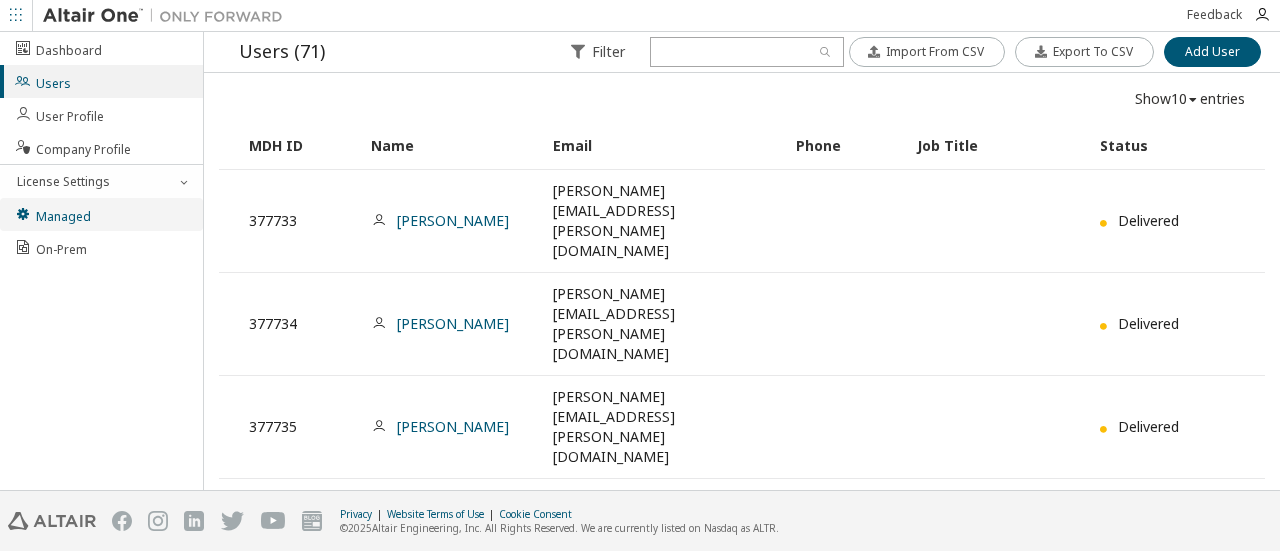 click on "Managed" at bounding box center [52, 214] 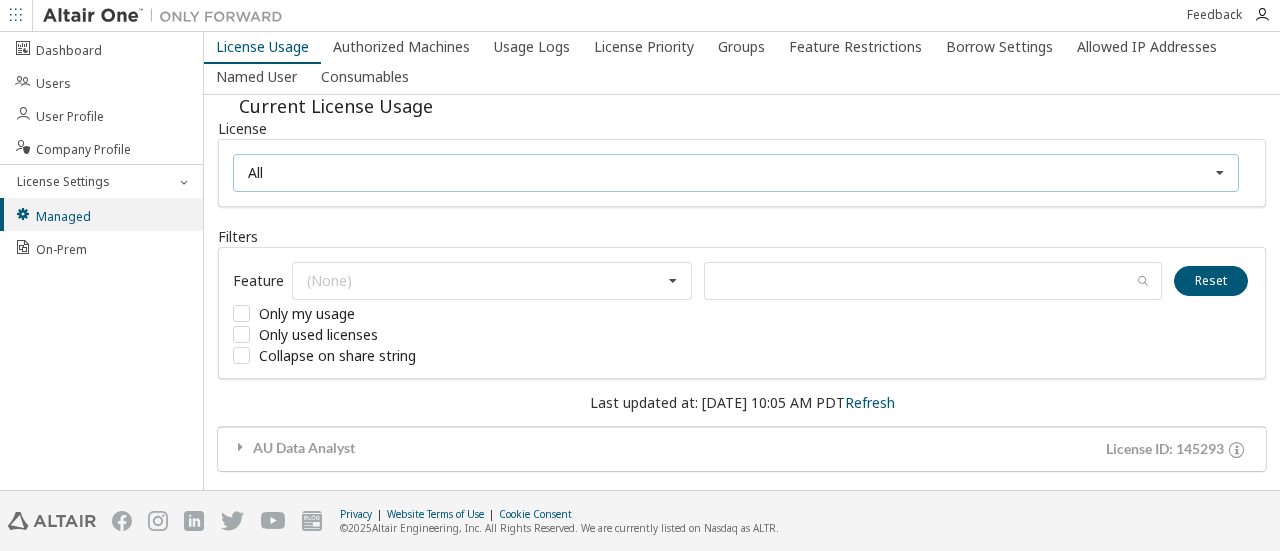 click on "All All 145293 - AU Data Analyst" at bounding box center (736, 173) 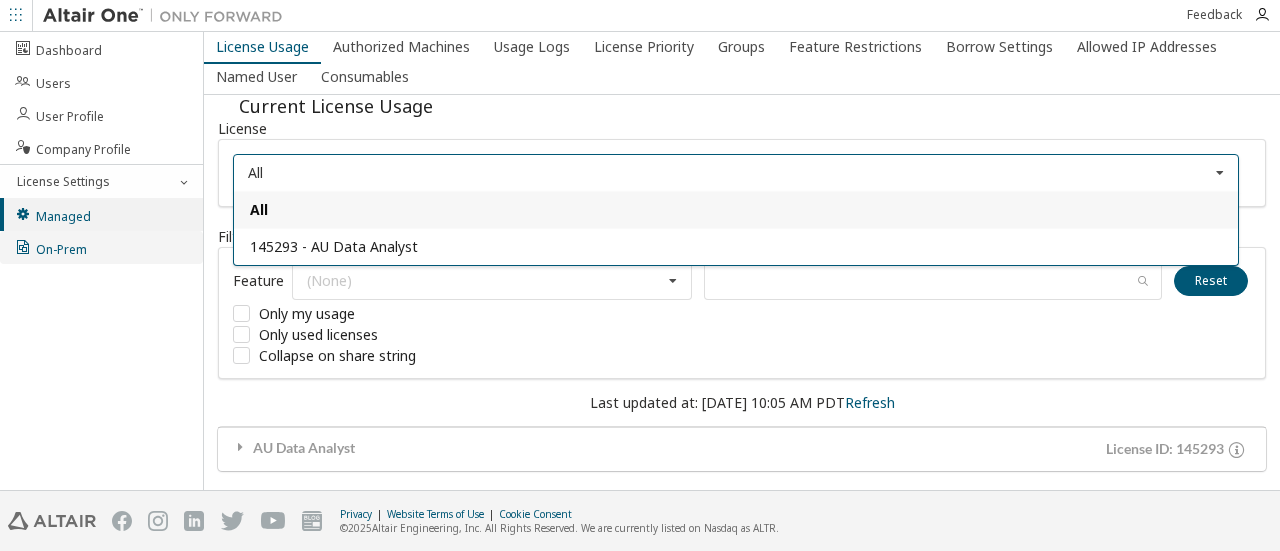 click on "On-Prem" at bounding box center [101, 247] 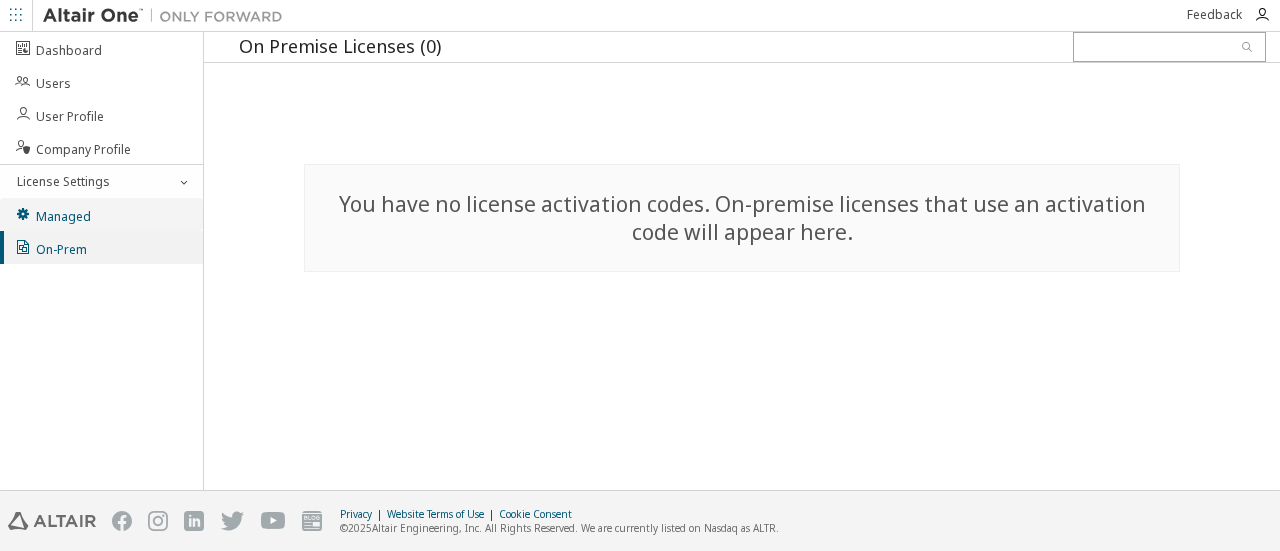 click on "Managed" at bounding box center [101, 214] 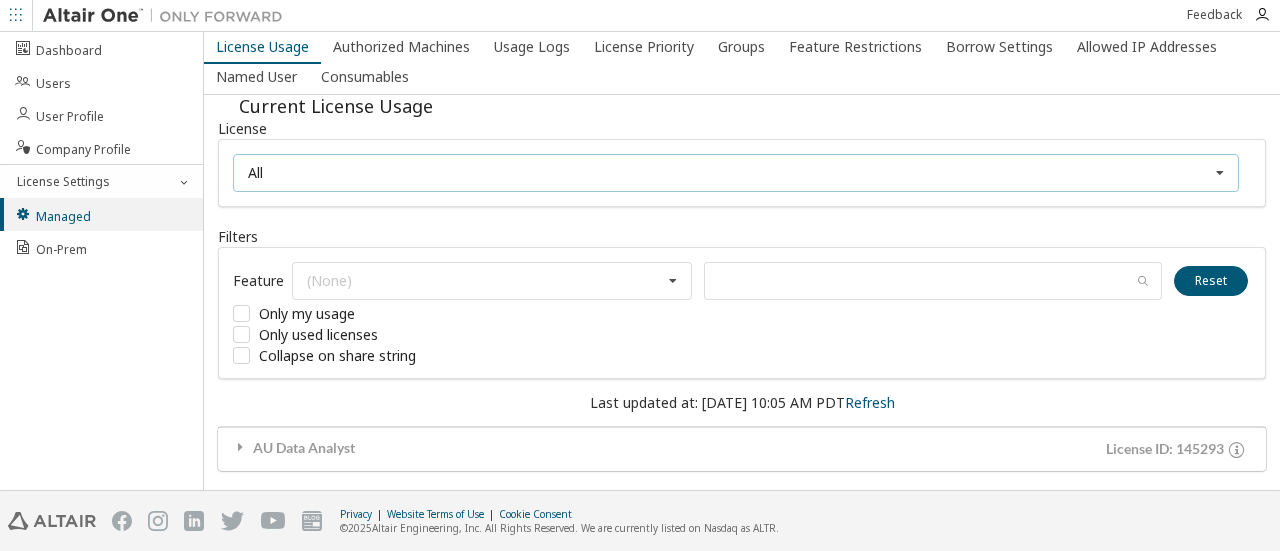 click on "All All 145293 - AU Data Analyst" at bounding box center (736, 173) 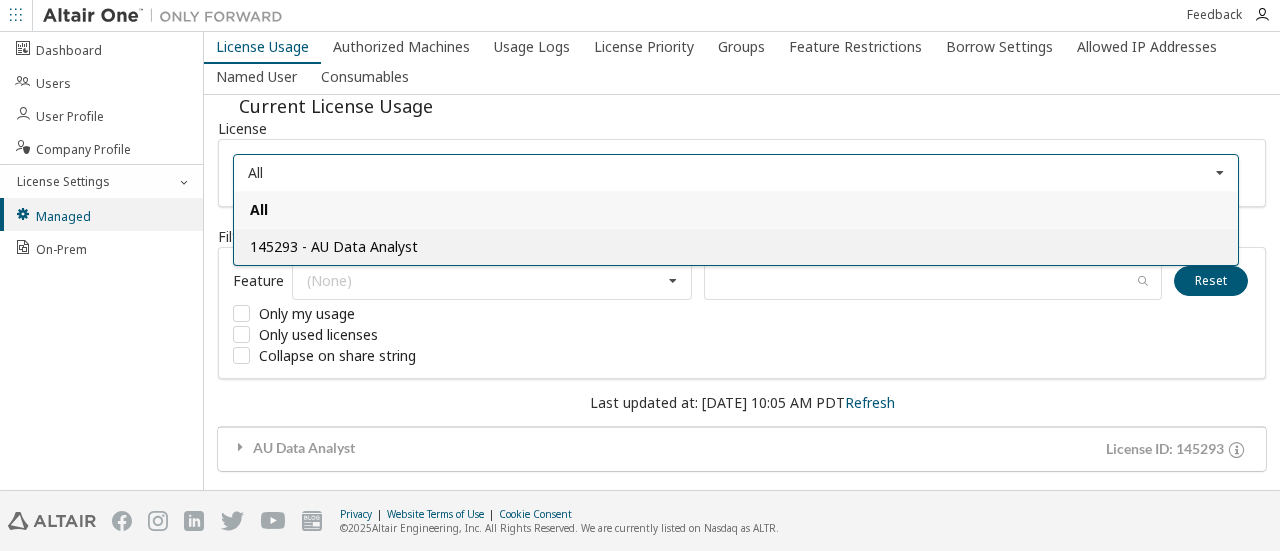 click on "145293 - AU Data Analyst" at bounding box center (334, 246) 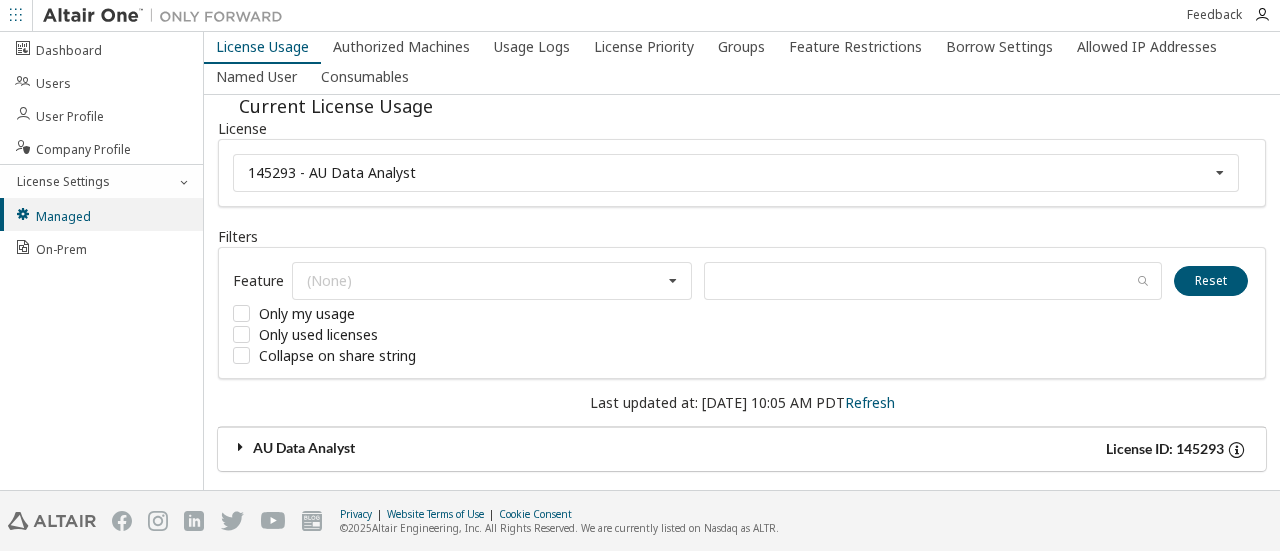 click on "AU Data Analyst" at bounding box center [487, 449] 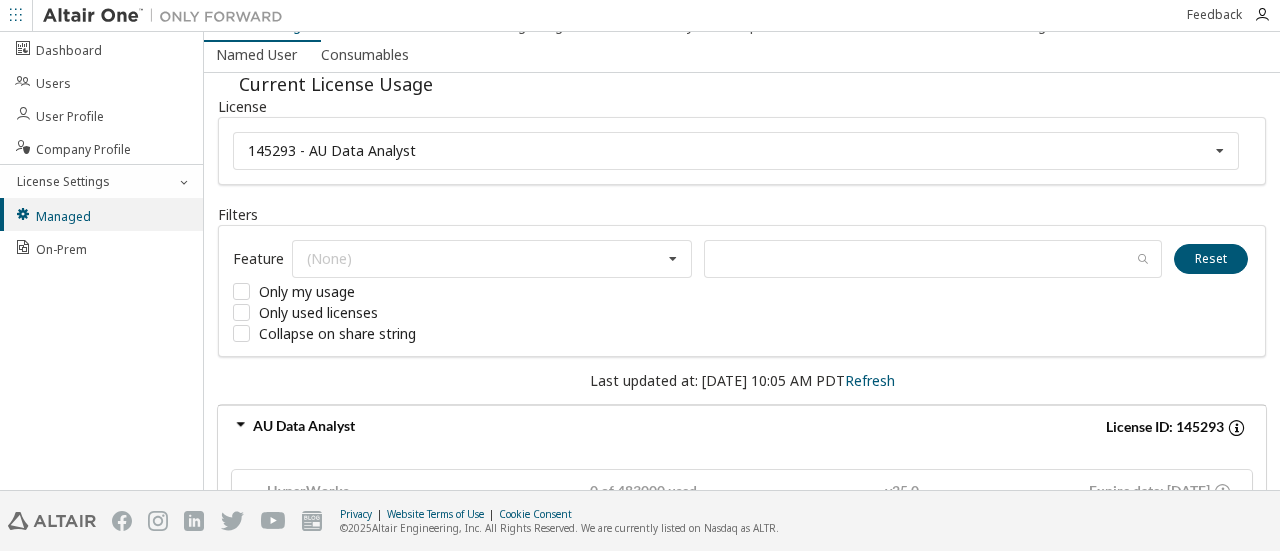 scroll, scrollTop: 0, scrollLeft: 0, axis: both 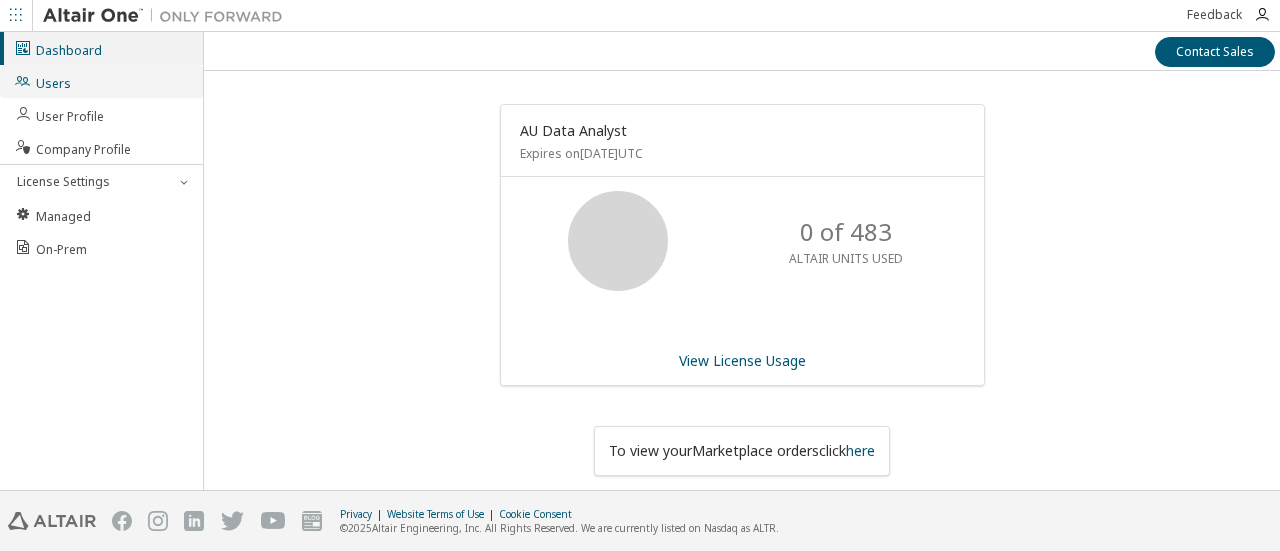 click on "Users" at bounding box center [42, 81] 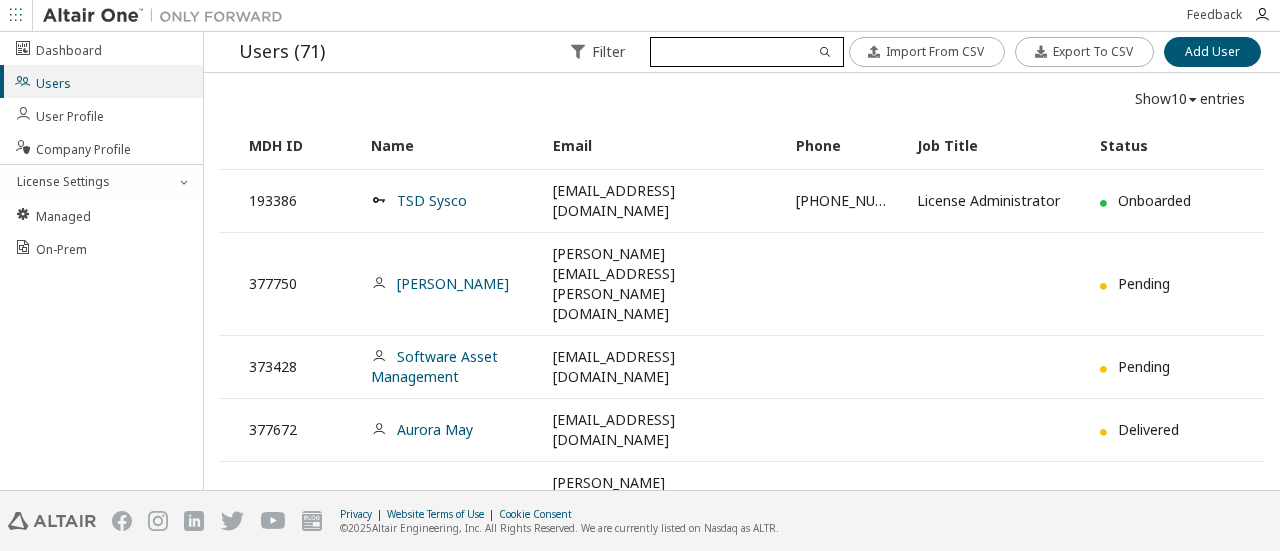 click at bounding box center [746, 52] 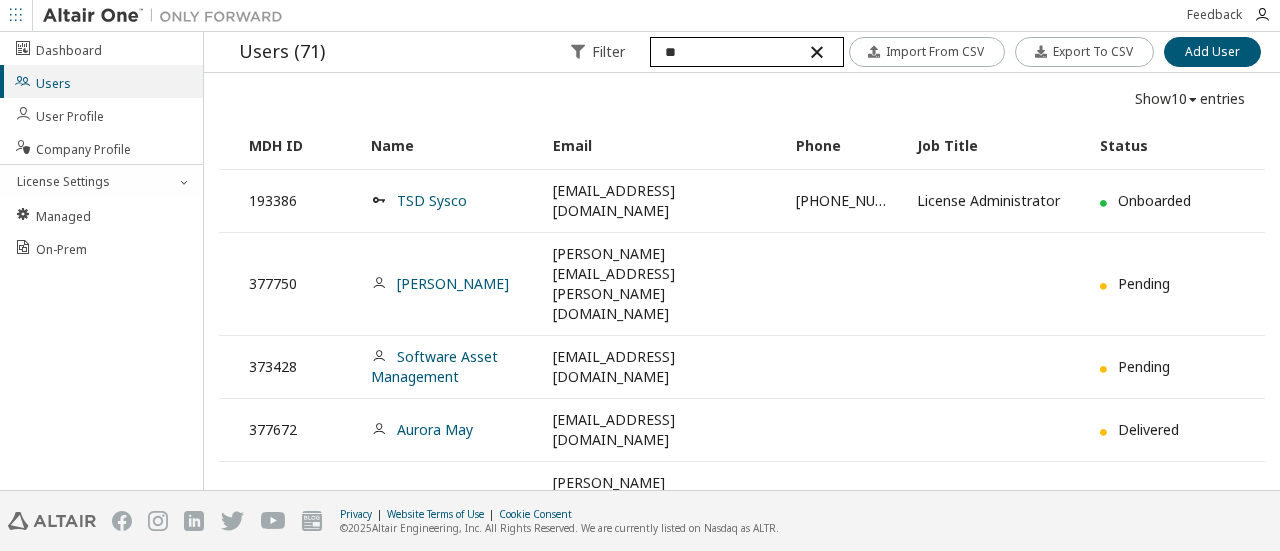 type on "*" 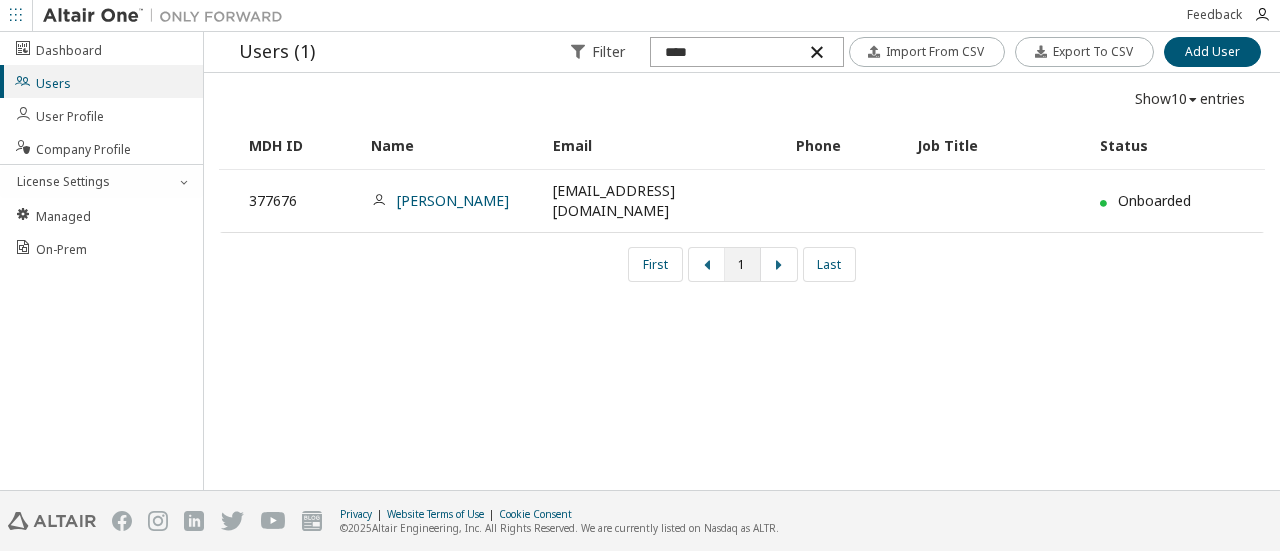 drag, startPoint x: 732, startPoint y: 46, endPoint x: 540, endPoint y: 61, distance: 192.58505 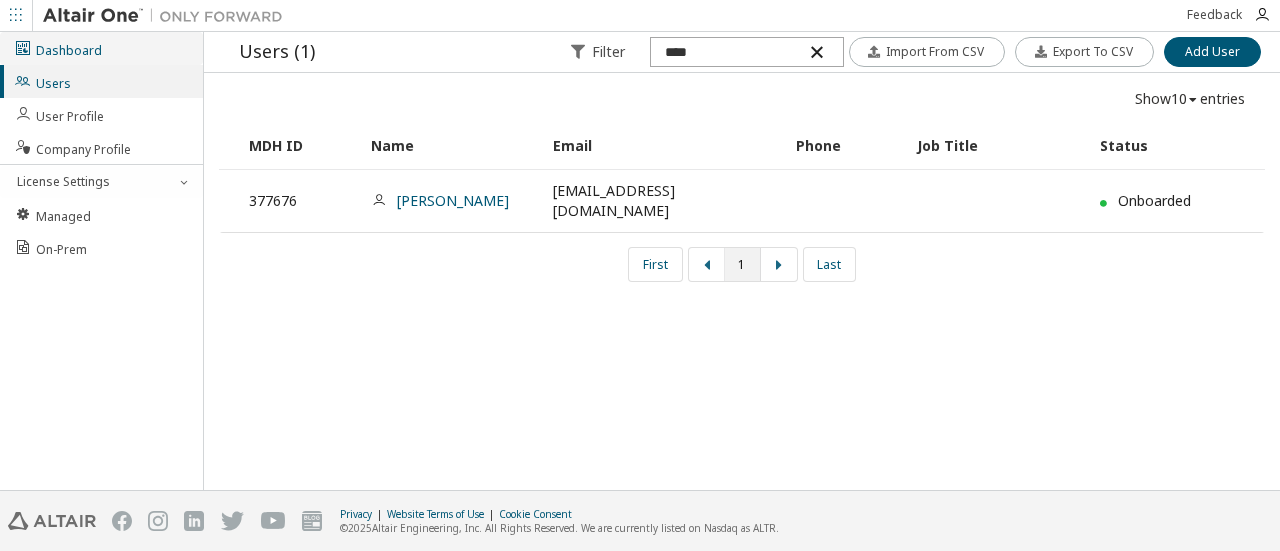 type on "****" 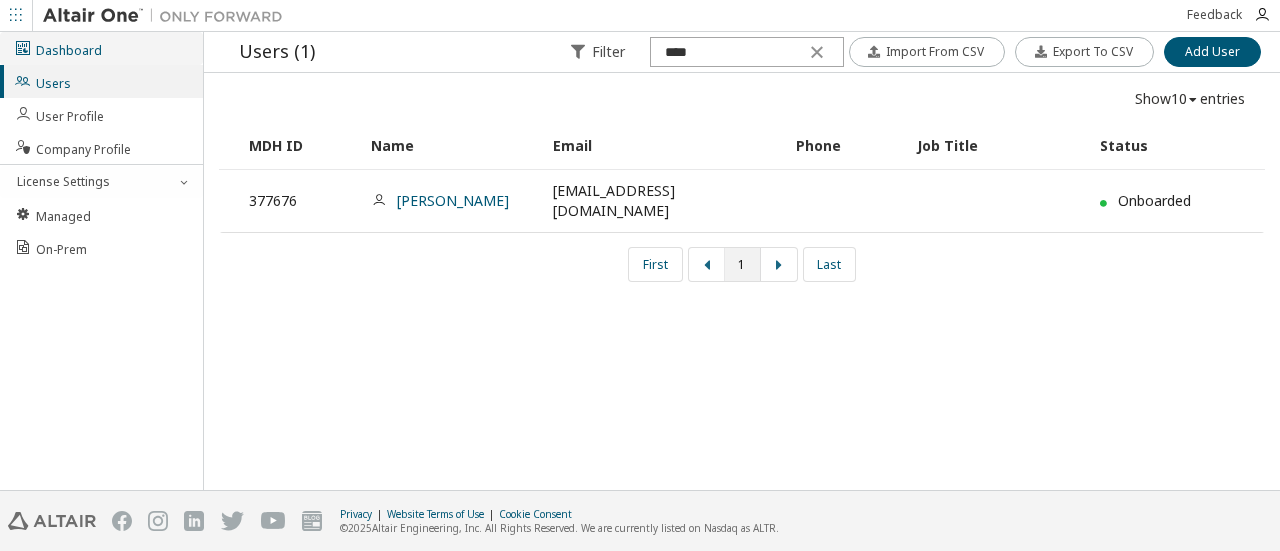 click on "Dashboard" at bounding box center [58, 48] 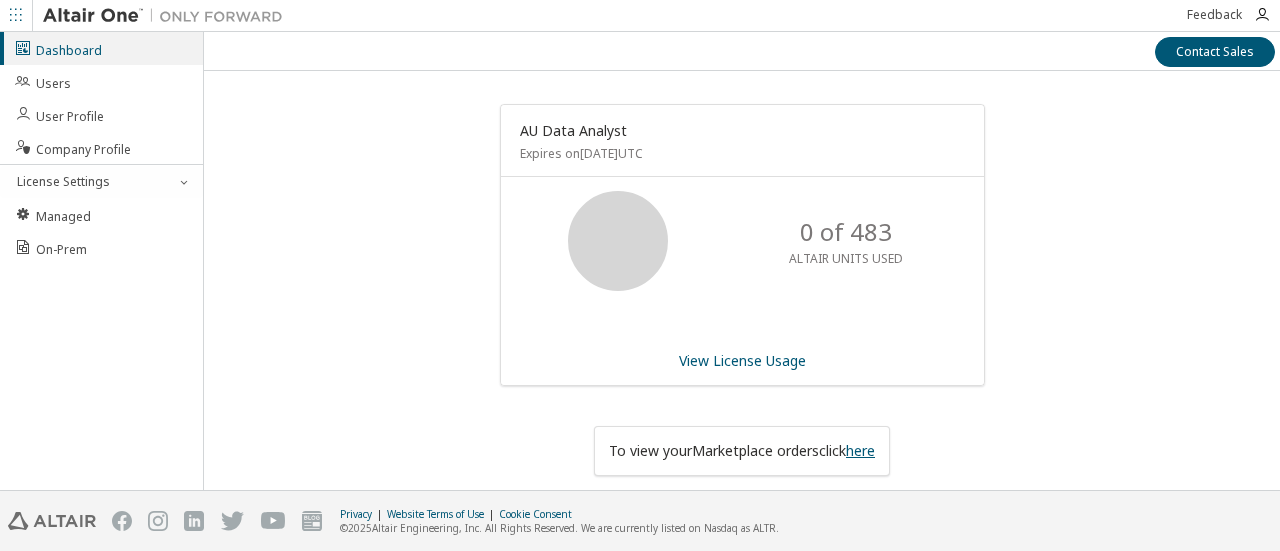 click on "here" at bounding box center [860, 450] 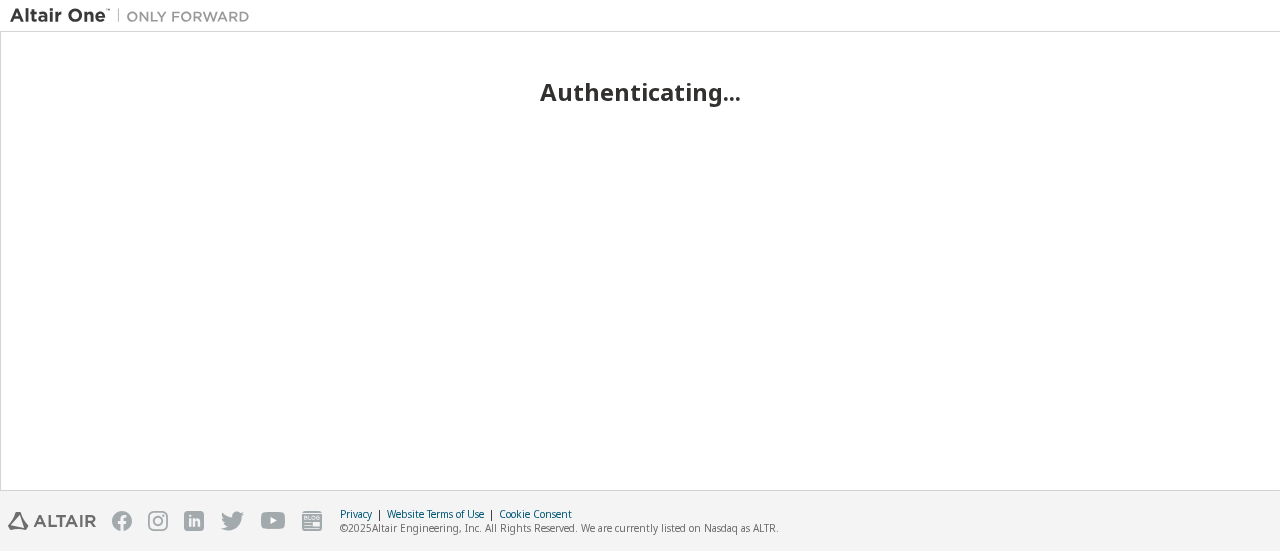 scroll, scrollTop: 0, scrollLeft: 0, axis: both 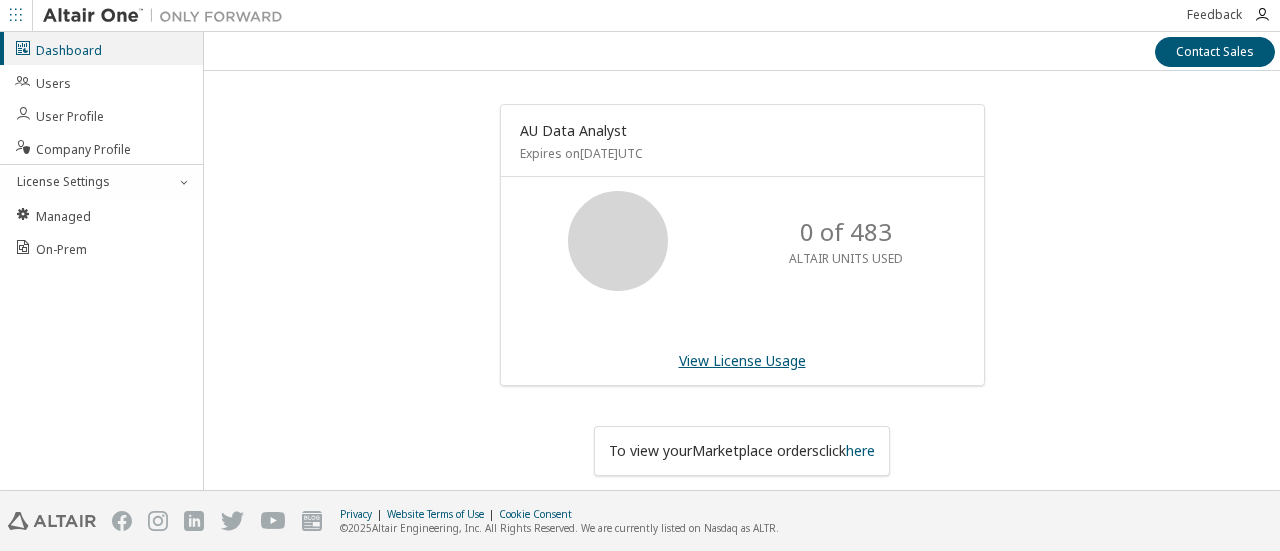 click on "View License Usage" at bounding box center (742, 360) 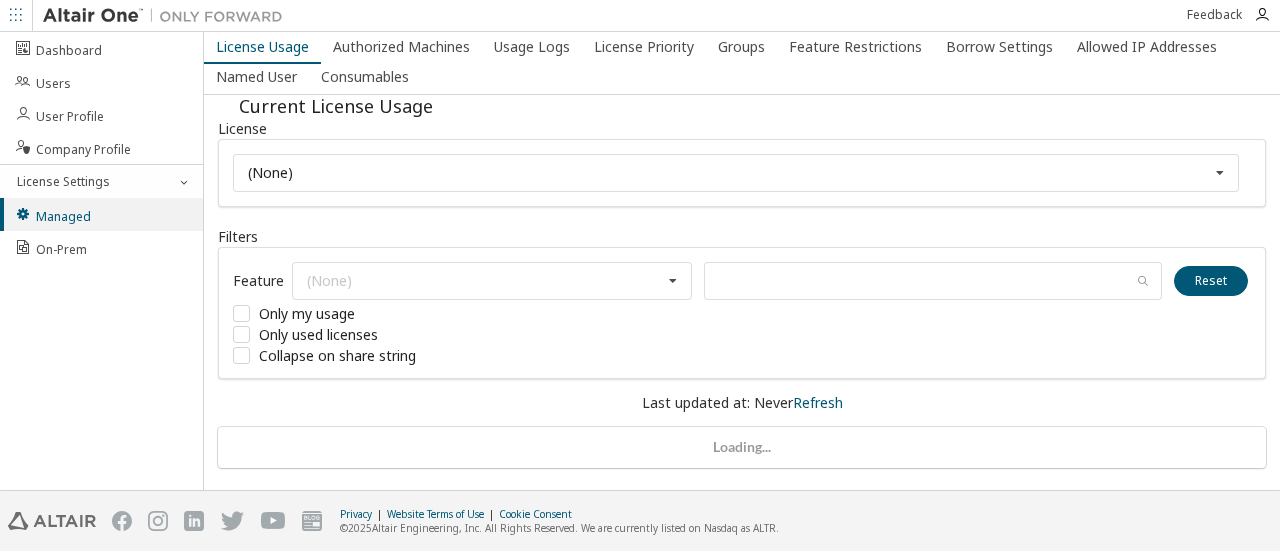 scroll, scrollTop: 0, scrollLeft: 0, axis: both 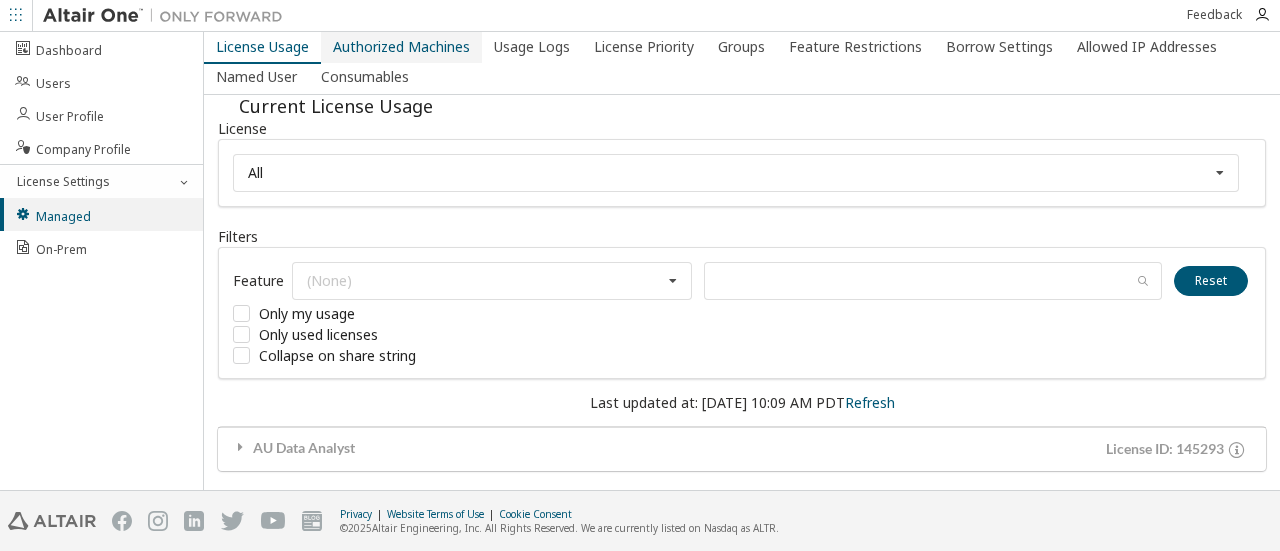 click on "Authorized Machines" at bounding box center [401, 47] 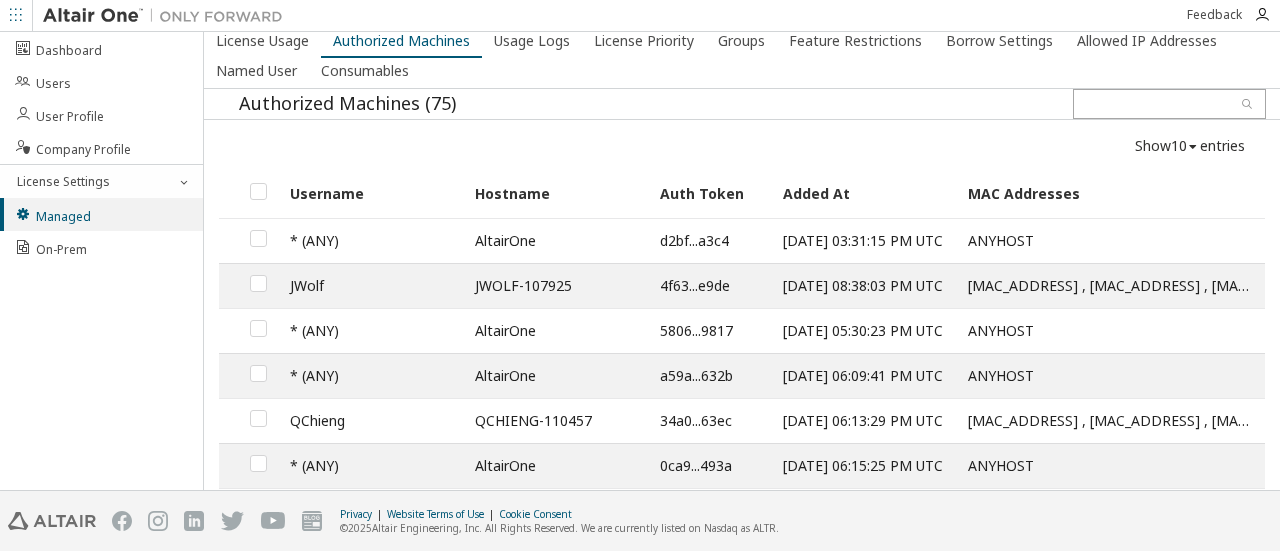 scroll, scrollTop: 0, scrollLeft: 0, axis: both 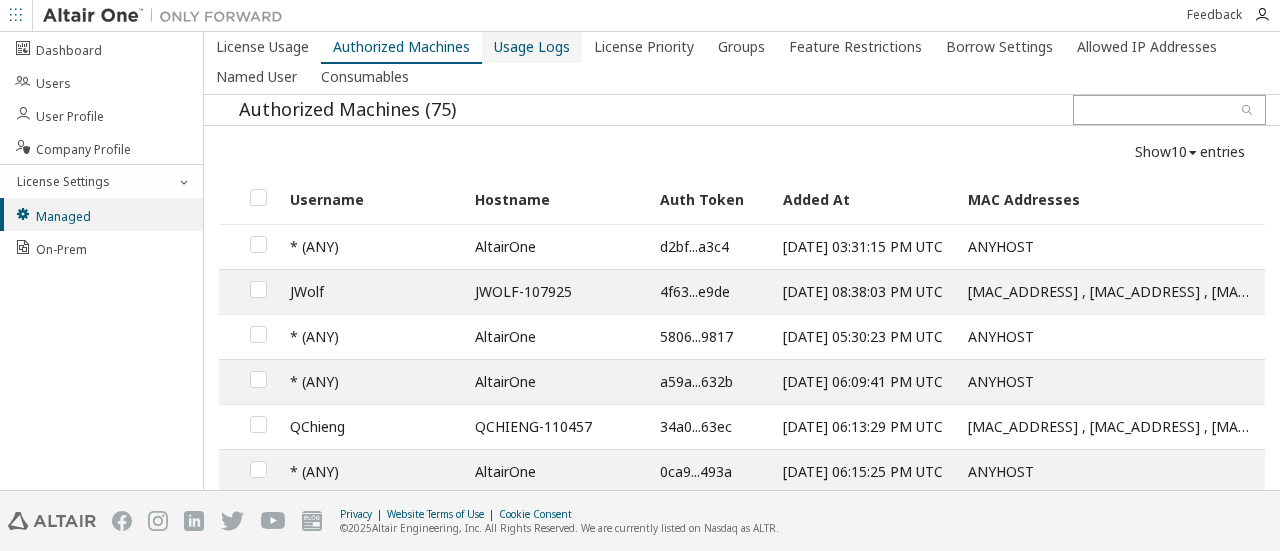 click on "Usage Logs" at bounding box center (532, 47) 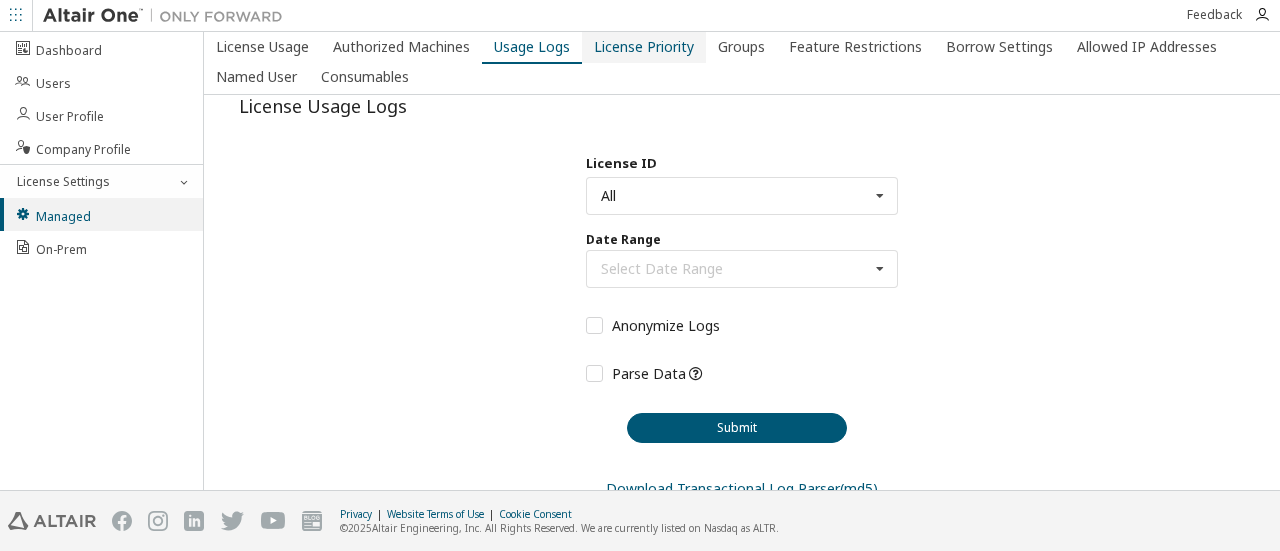 click on "License Priority" at bounding box center (644, 47) 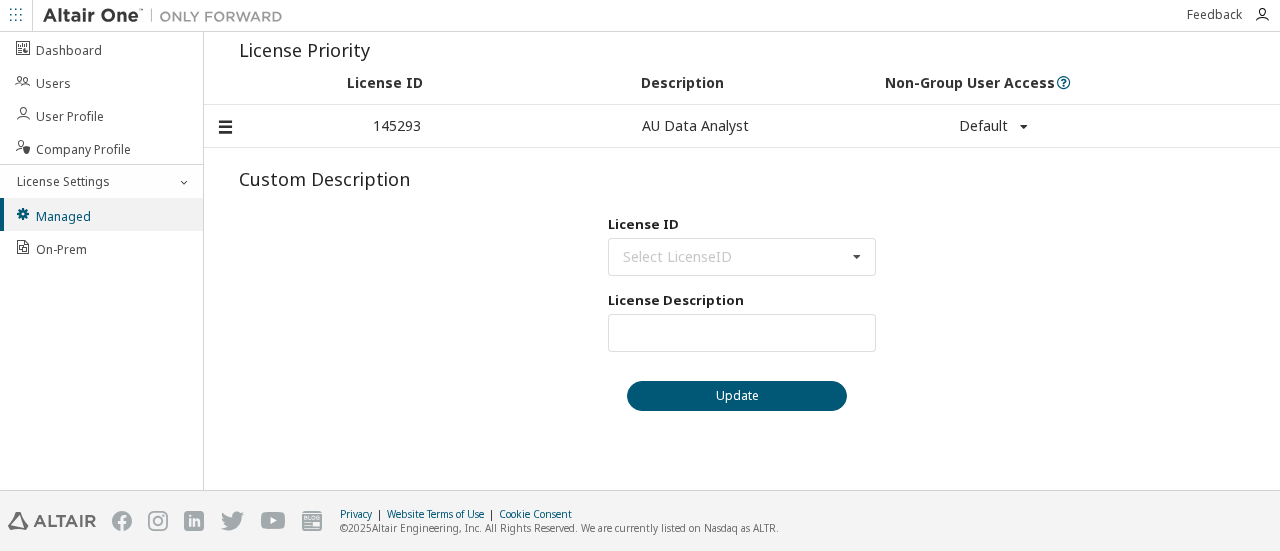 scroll, scrollTop: 200, scrollLeft: 0, axis: vertical 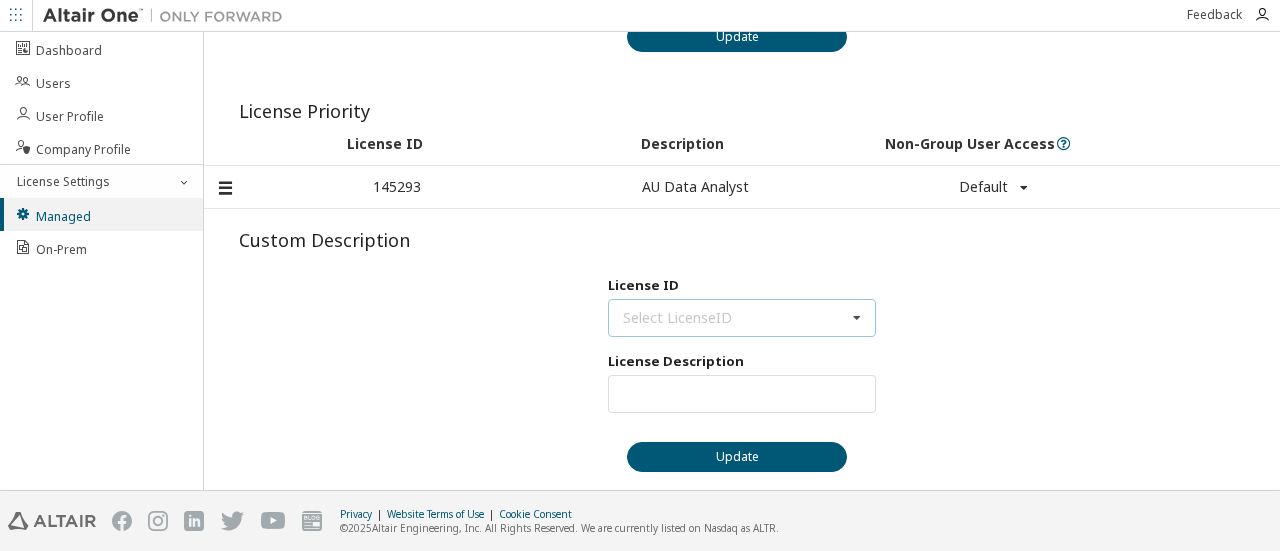 click on "Select LicenseID" at bounding box center [677, 318] 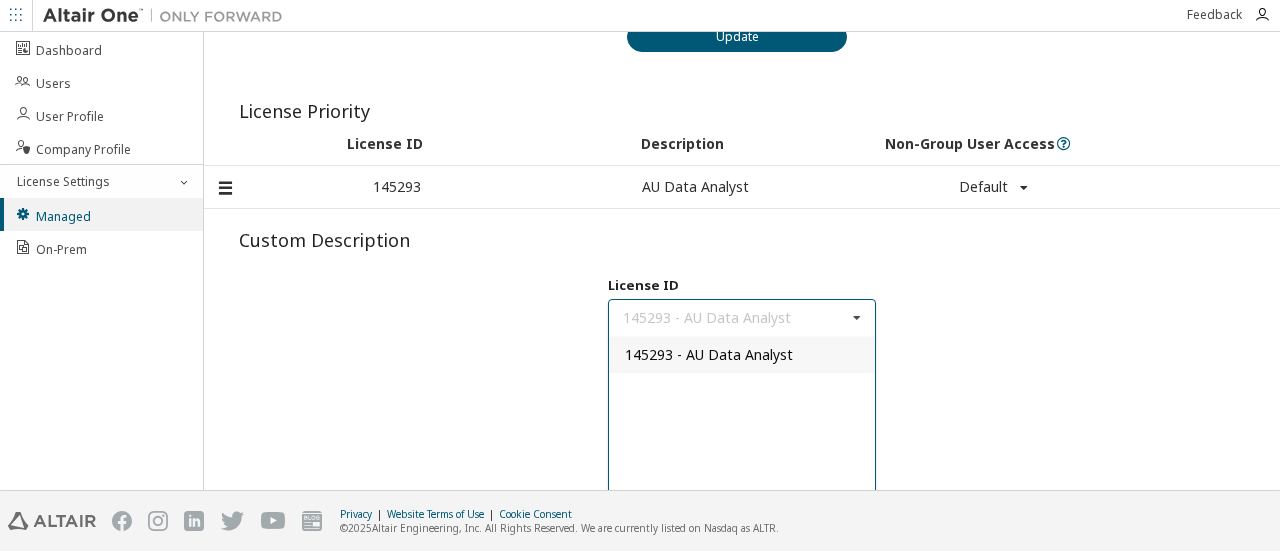 click on "145293 - AU Data Analyst" at bounding box center (709, 354) 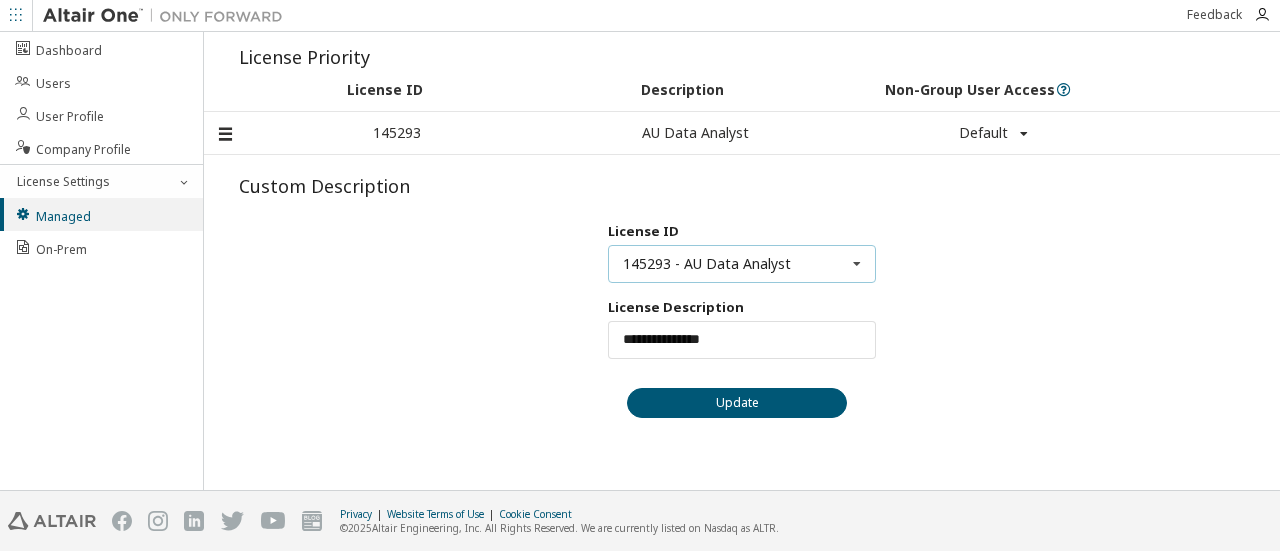 scroll, scrollTop: 400, scrollLeft: 0, axis: vertical 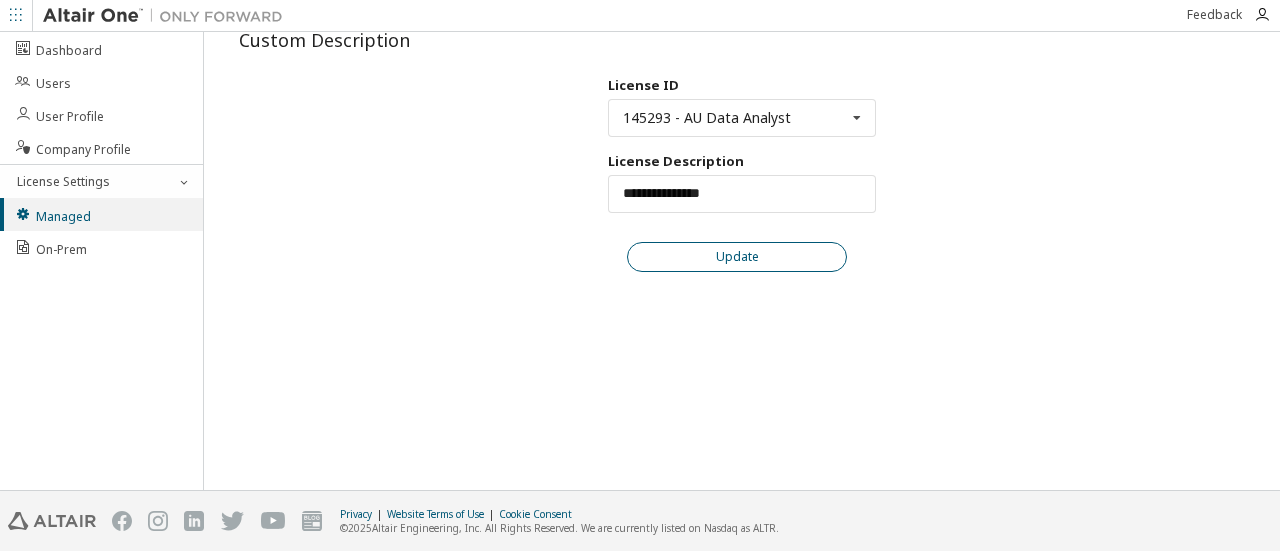 click on "Update" at bounding box center [737, 257] 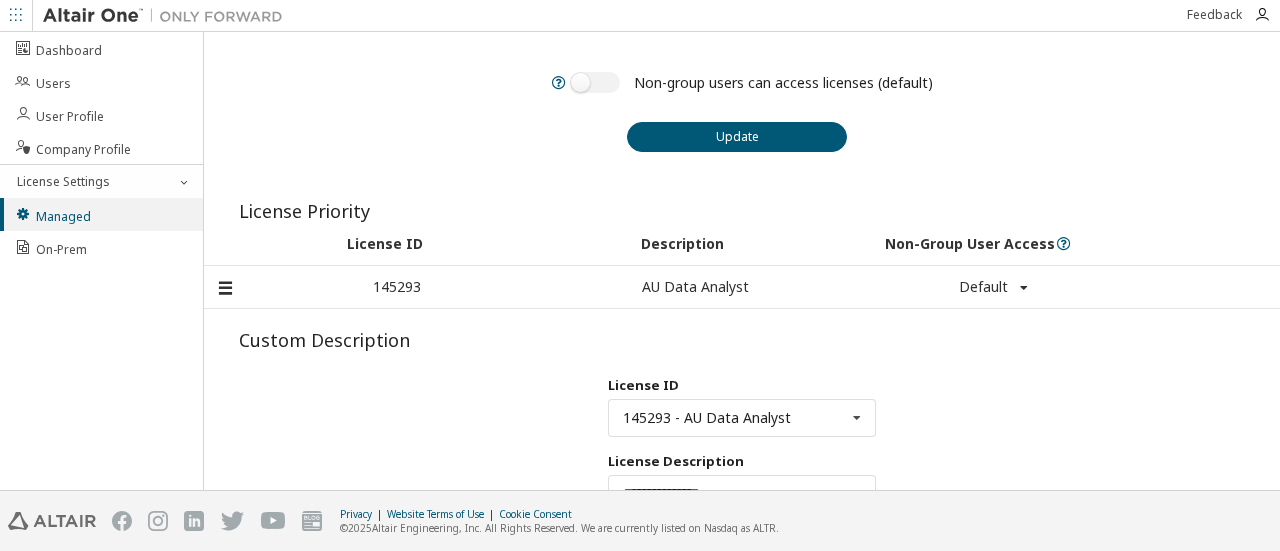 scroll, scrollTop: 0, scrollLeft: 0, axis: both 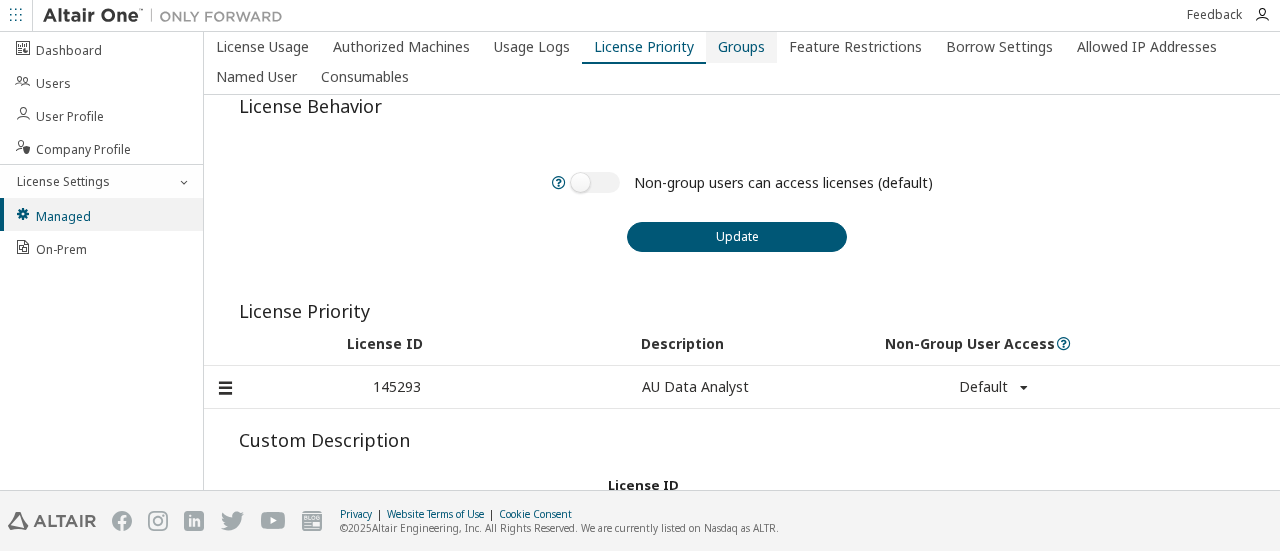 click on "Groups" at bounding box center (741, 47) 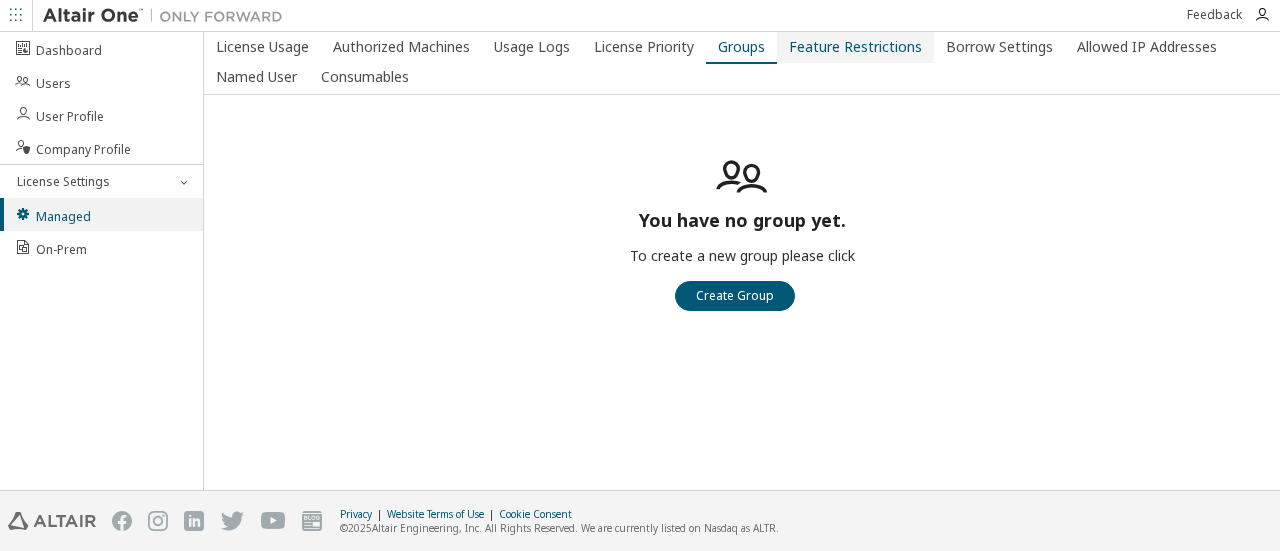 click on "Feature Restrictions" at bounding box center [855, 47] 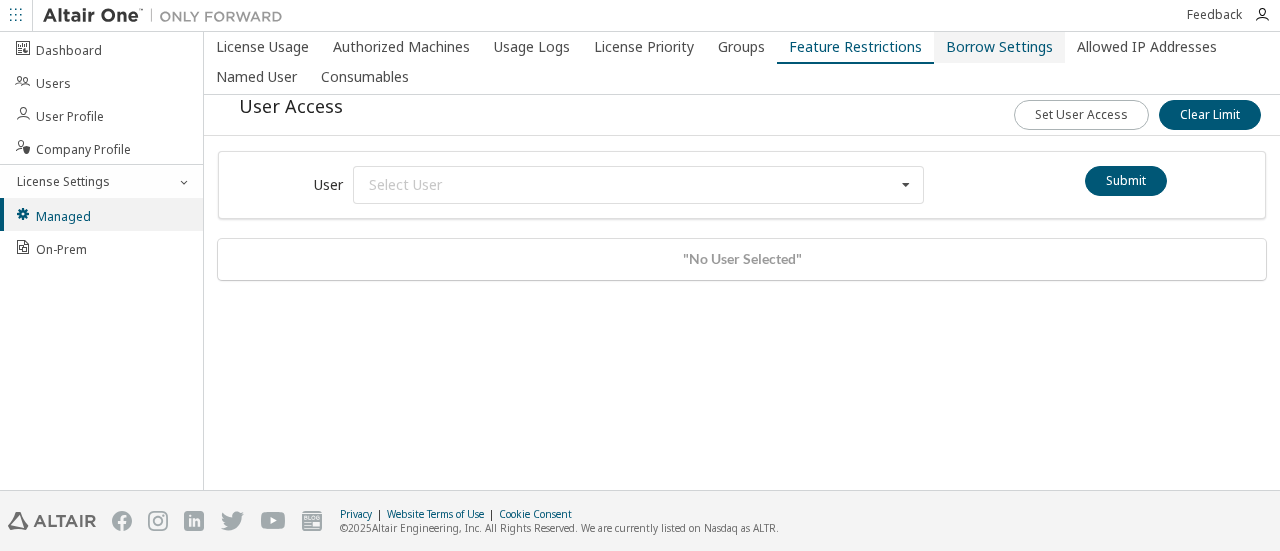 click on "Borrow Settings" at bounding box center (999, 47) 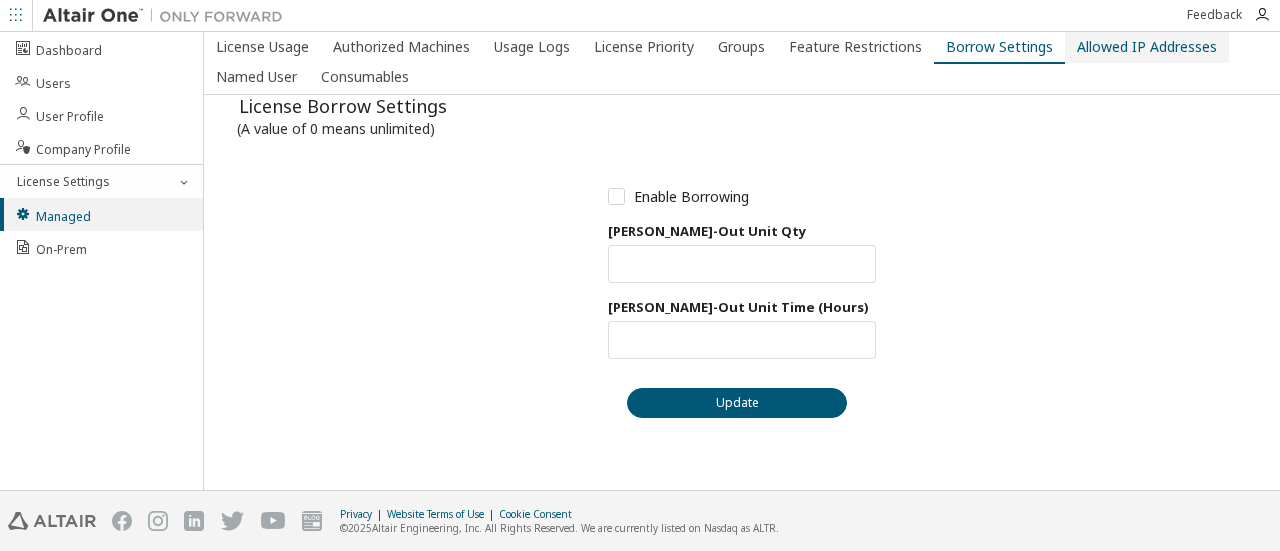 click on "Allowed IP Addresses" at bounding box center [1147, 47] 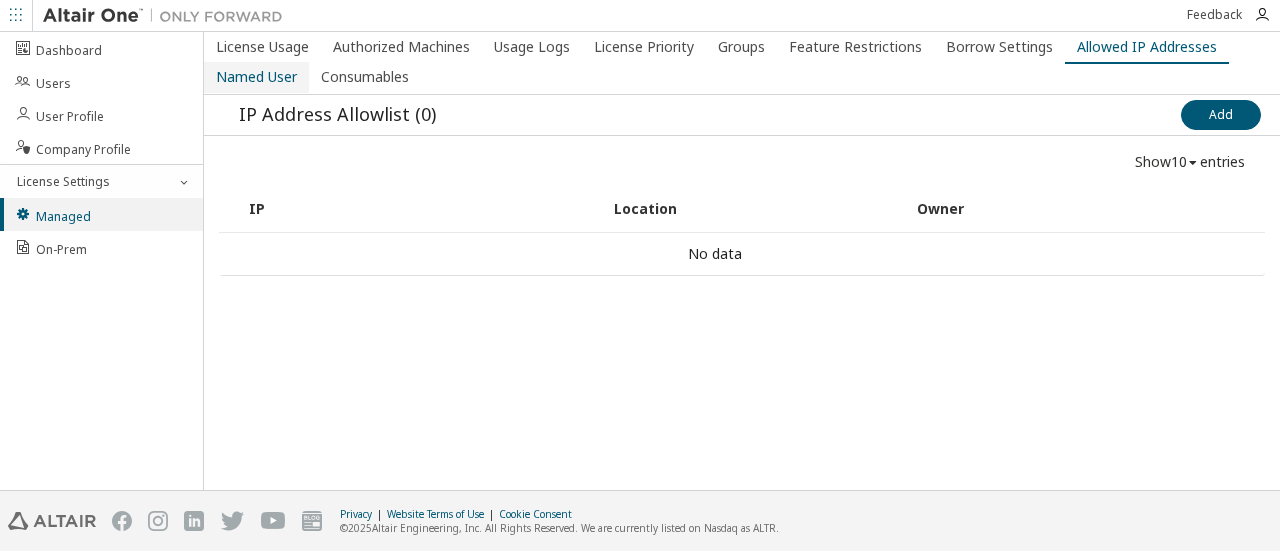 click on "Named User" at bounding box center [256, 77] 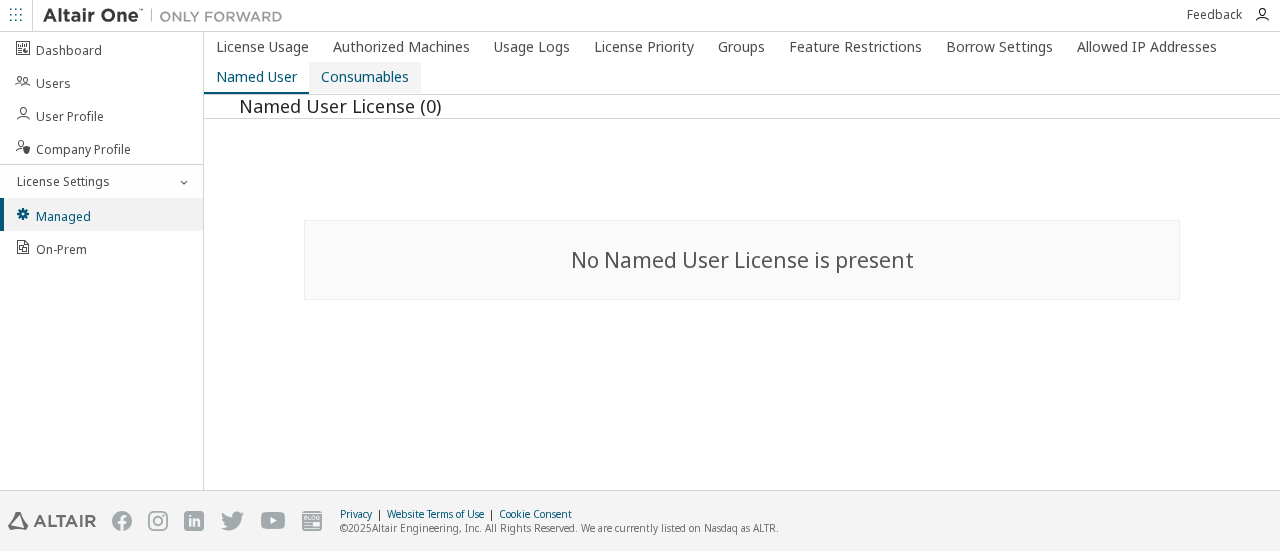 click on "Consumables" at bounding box center [365, 77] 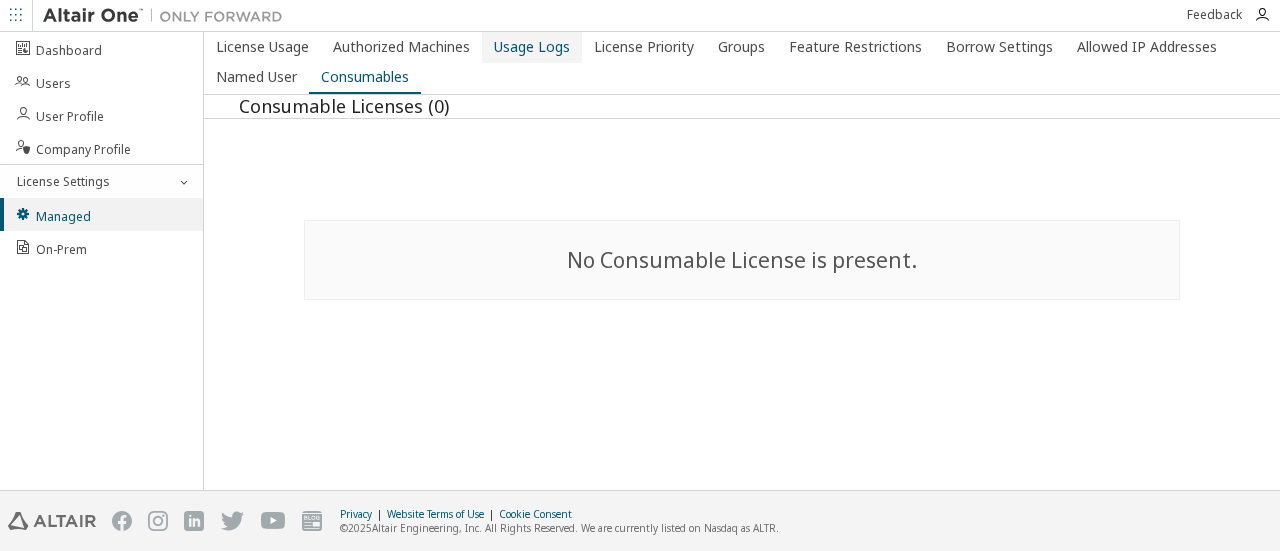 click on "Usage Logs" at bounding box center [532, 47] 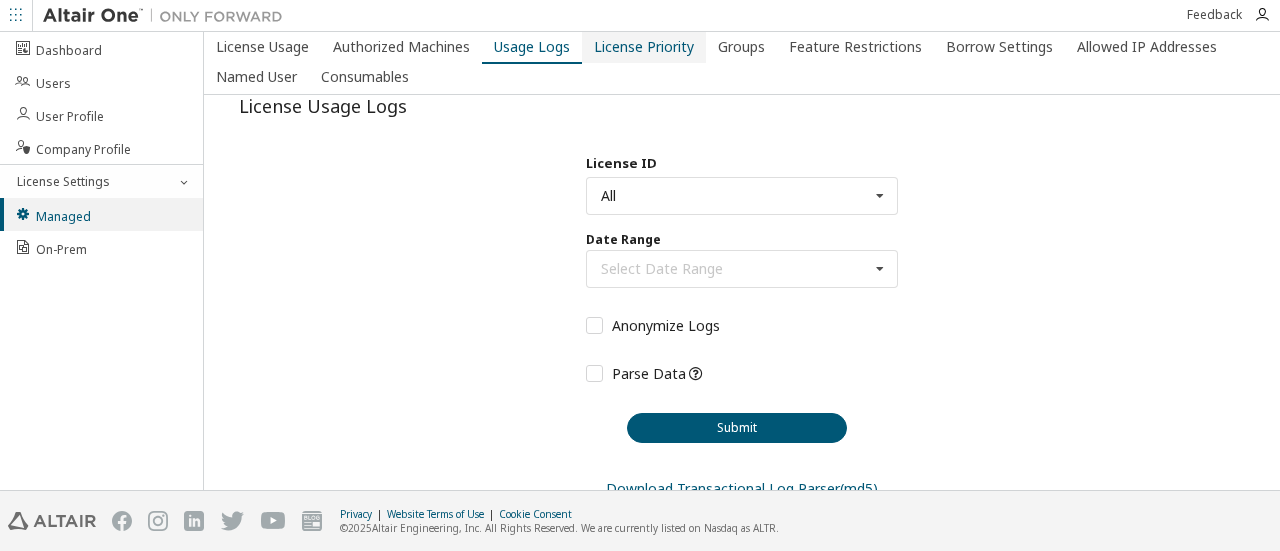 click on "License Priority" at bounding box center [644, 47] 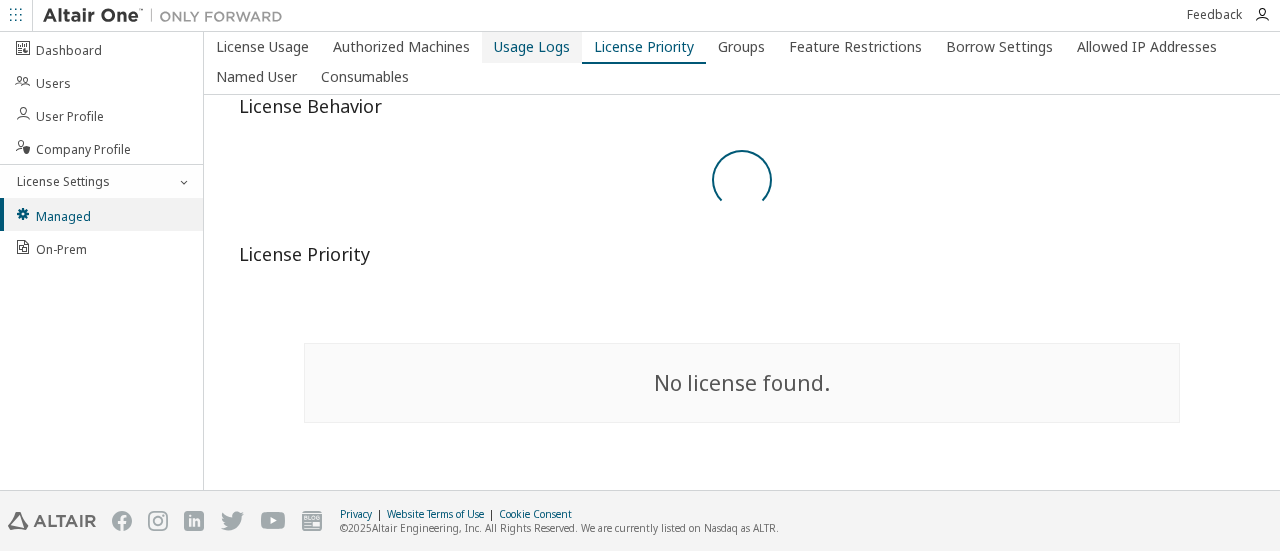 type 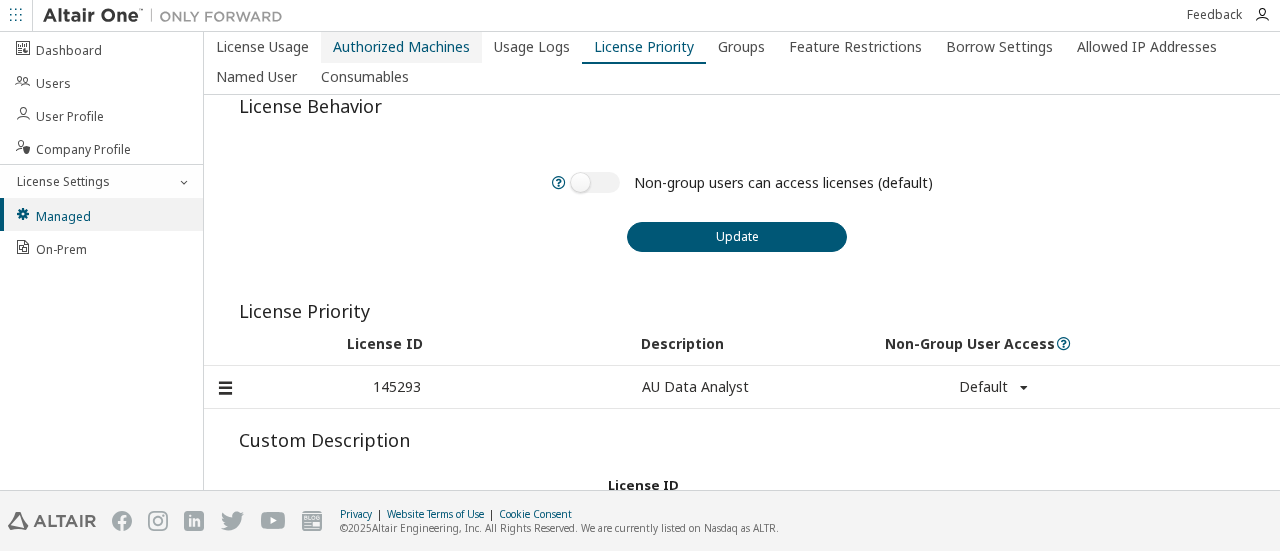 click on "Authorized Machines" at bounding box center (401, 47) 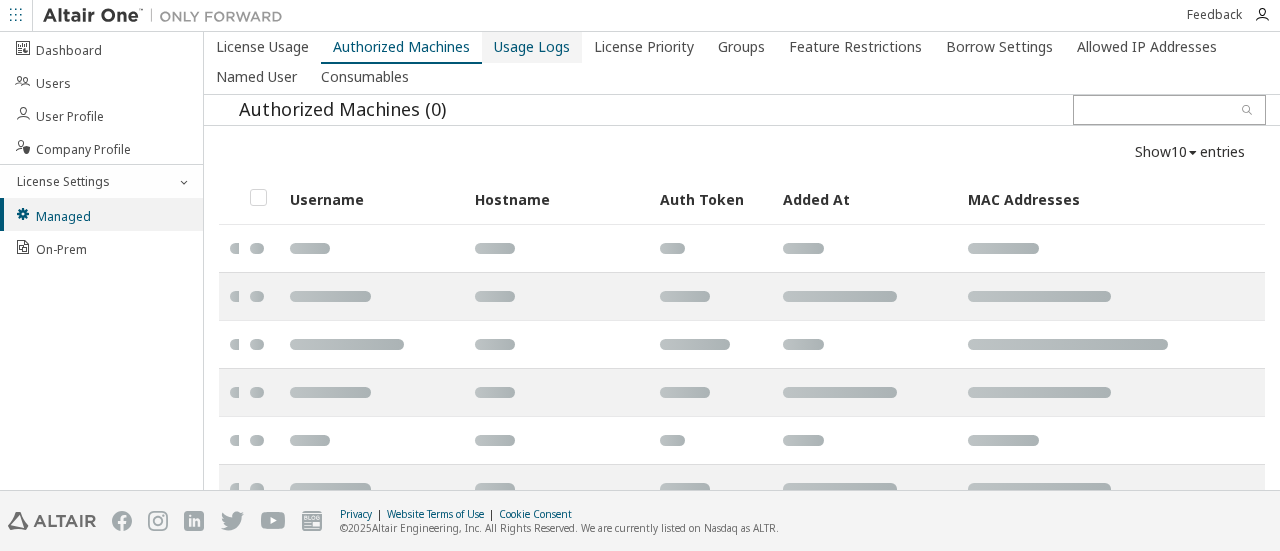 click on "Usage Logs" at bounding box center [532, 47] 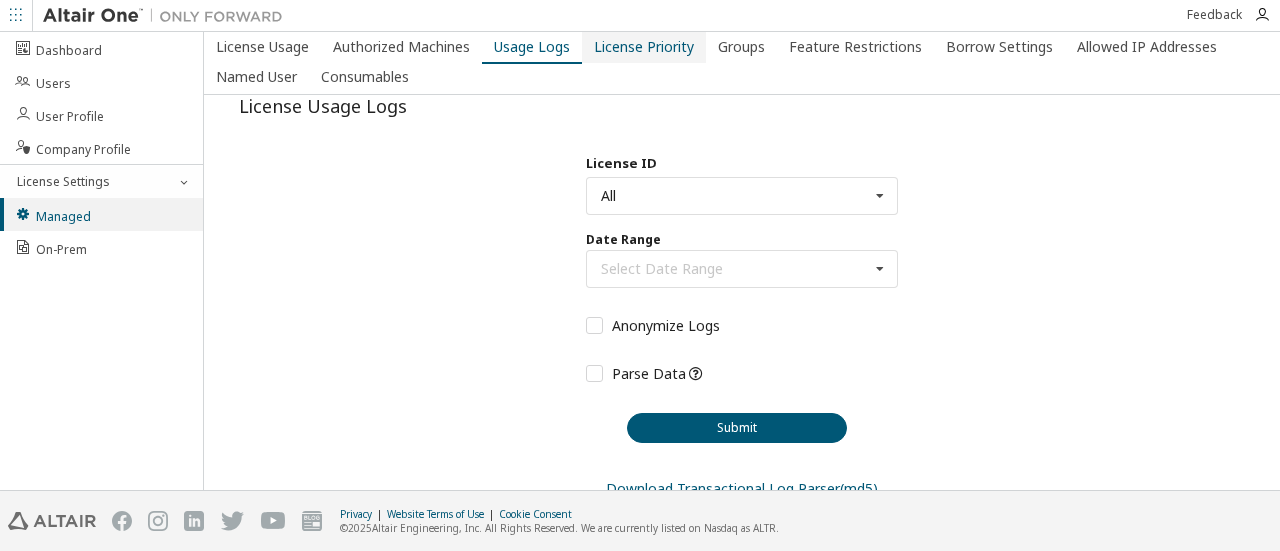 click on "License Priority" at bounding box center [644, 47] 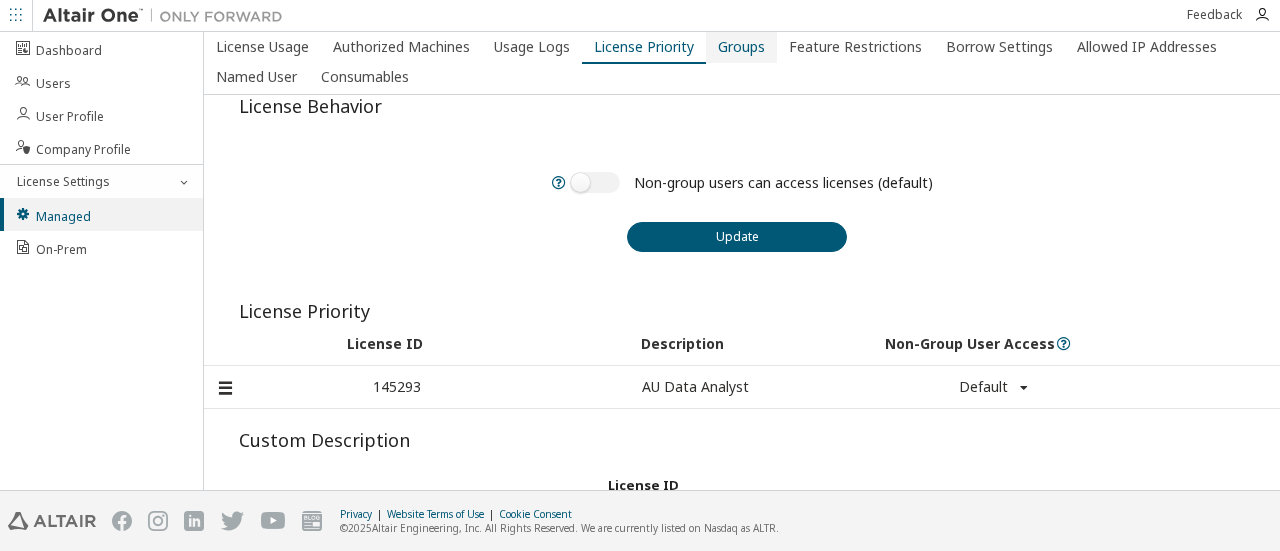 click on "Groups" at bounding box center [741, 47] 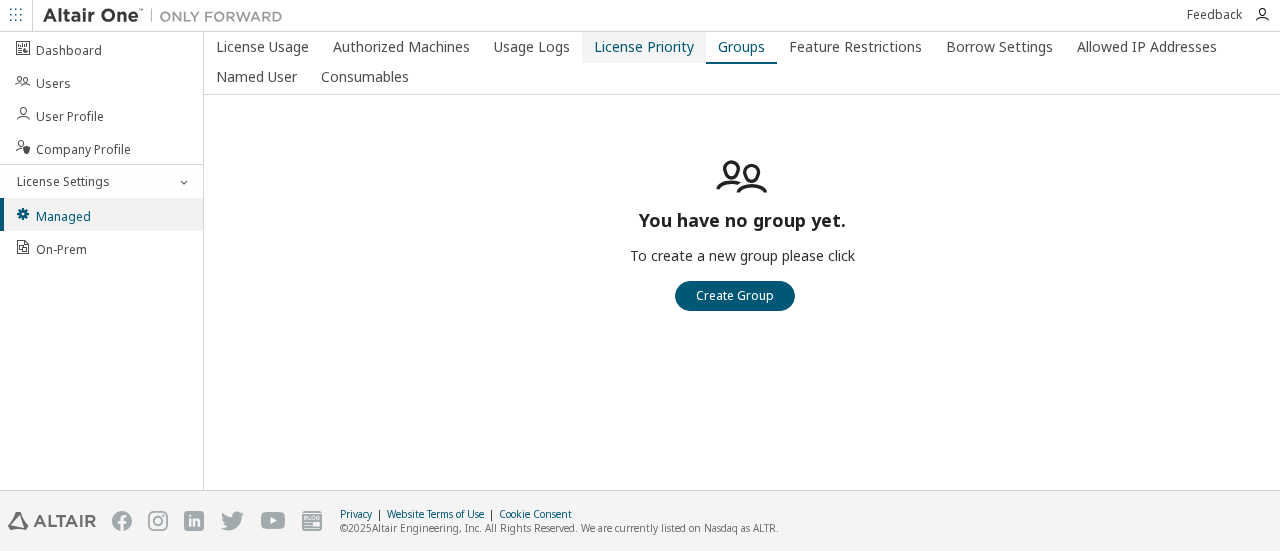 click on "License Priority" at bounding box center (644, 47) 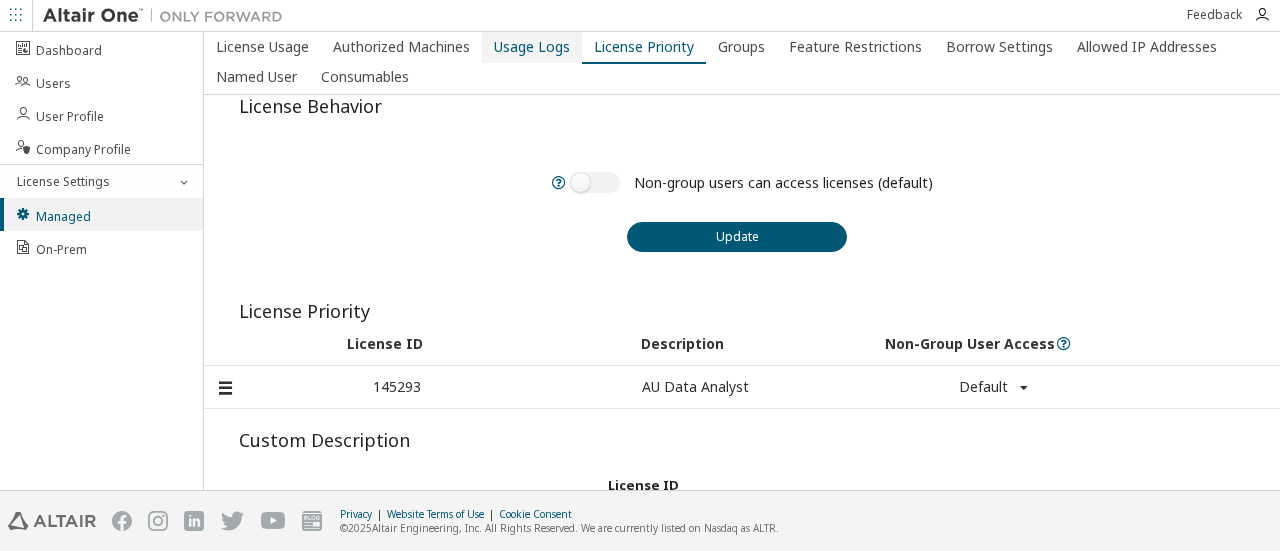 click on "Usage Logs" at bounding box center [532, 47] 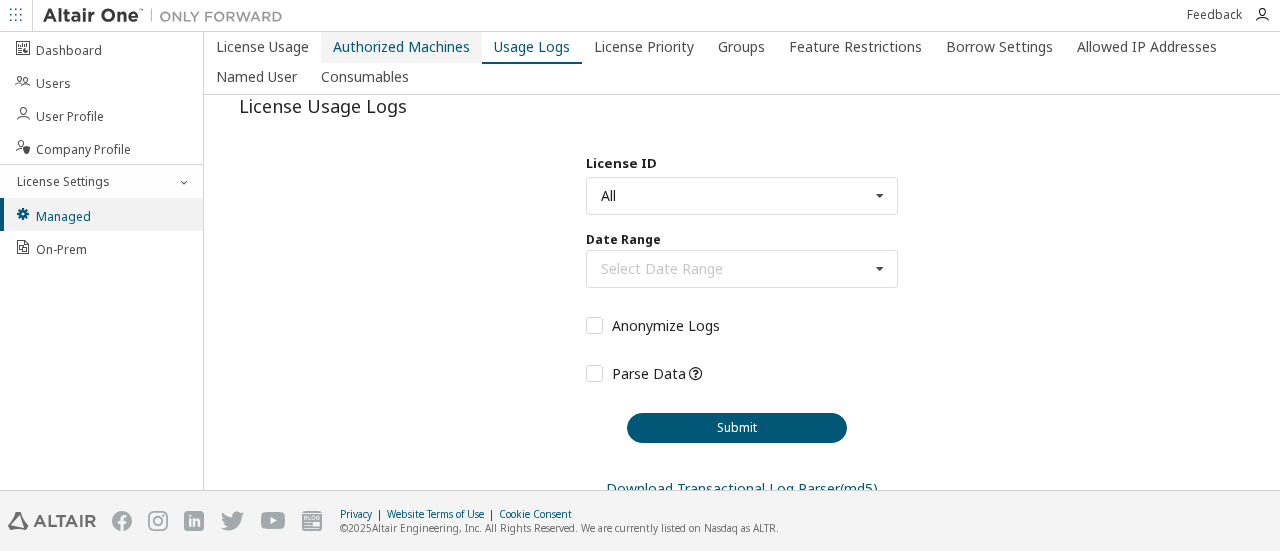 click on "Authorized Machines" at bounding box center [401, 47] 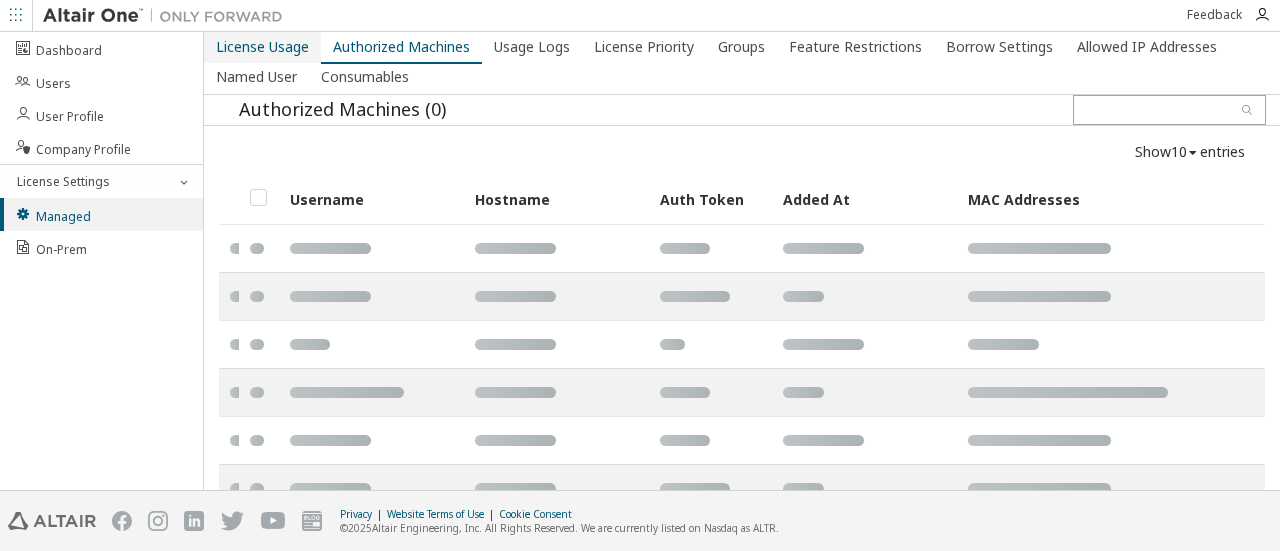click on "License Usage" at bounding box center [262, 47] 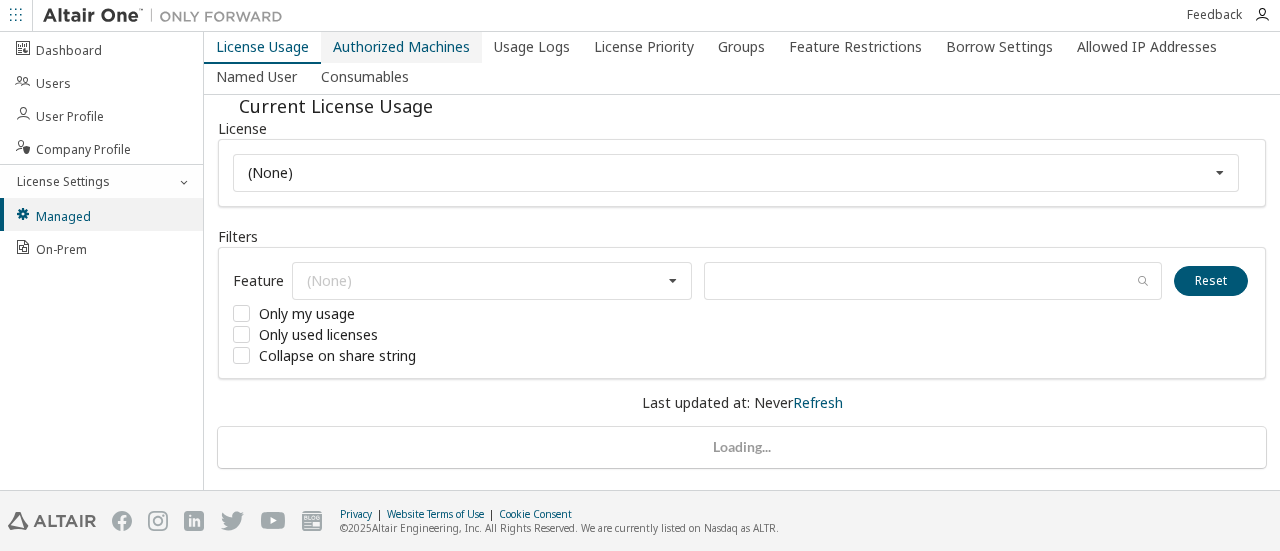 click on "Authorized Machines" at bounding box center [401, 47] 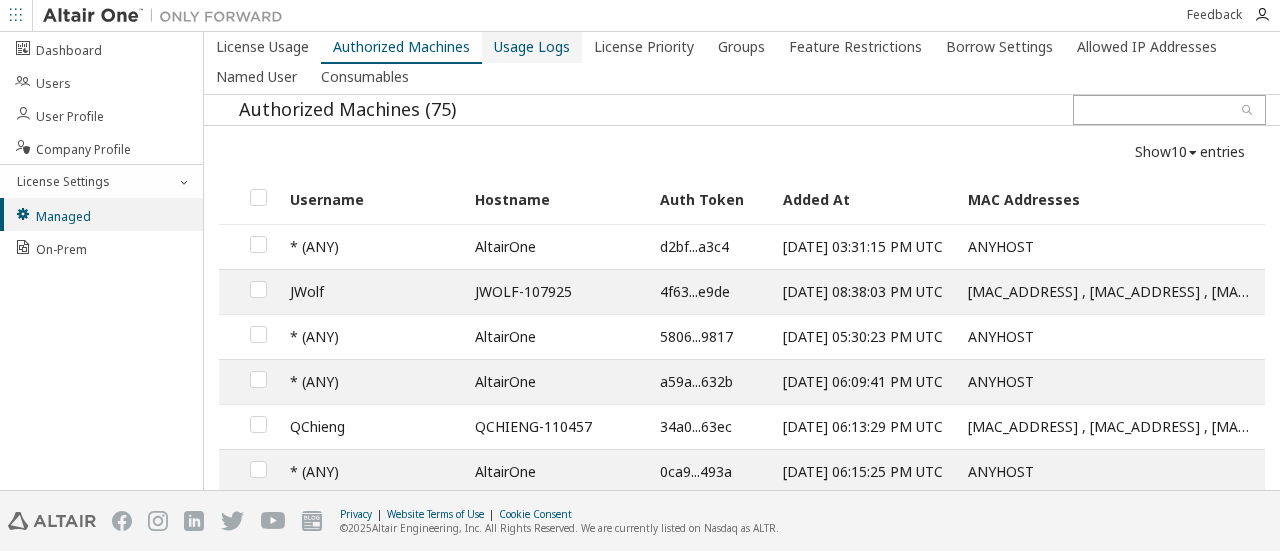 click on "Usage Logs" at bounding box center [532, 47] 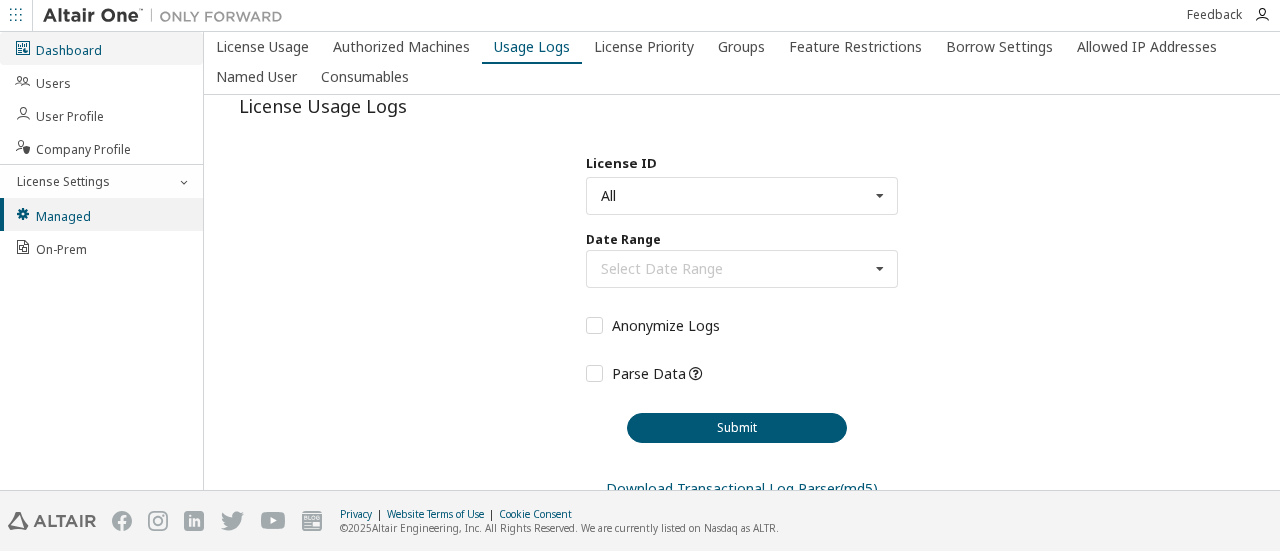 click on "Dashboard" at bounding box center [58, 48] 